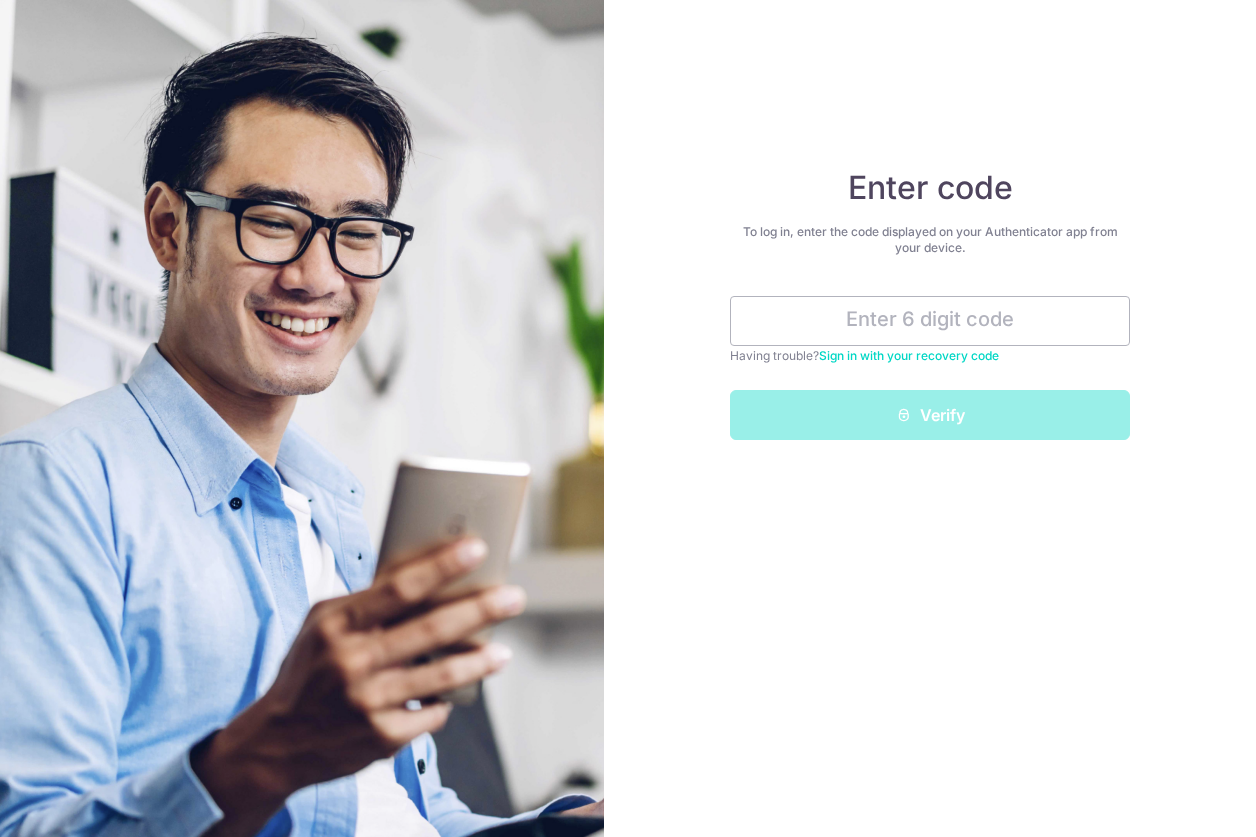 scroll, scrollTop: 0, scrollLeft: 0, axis: both 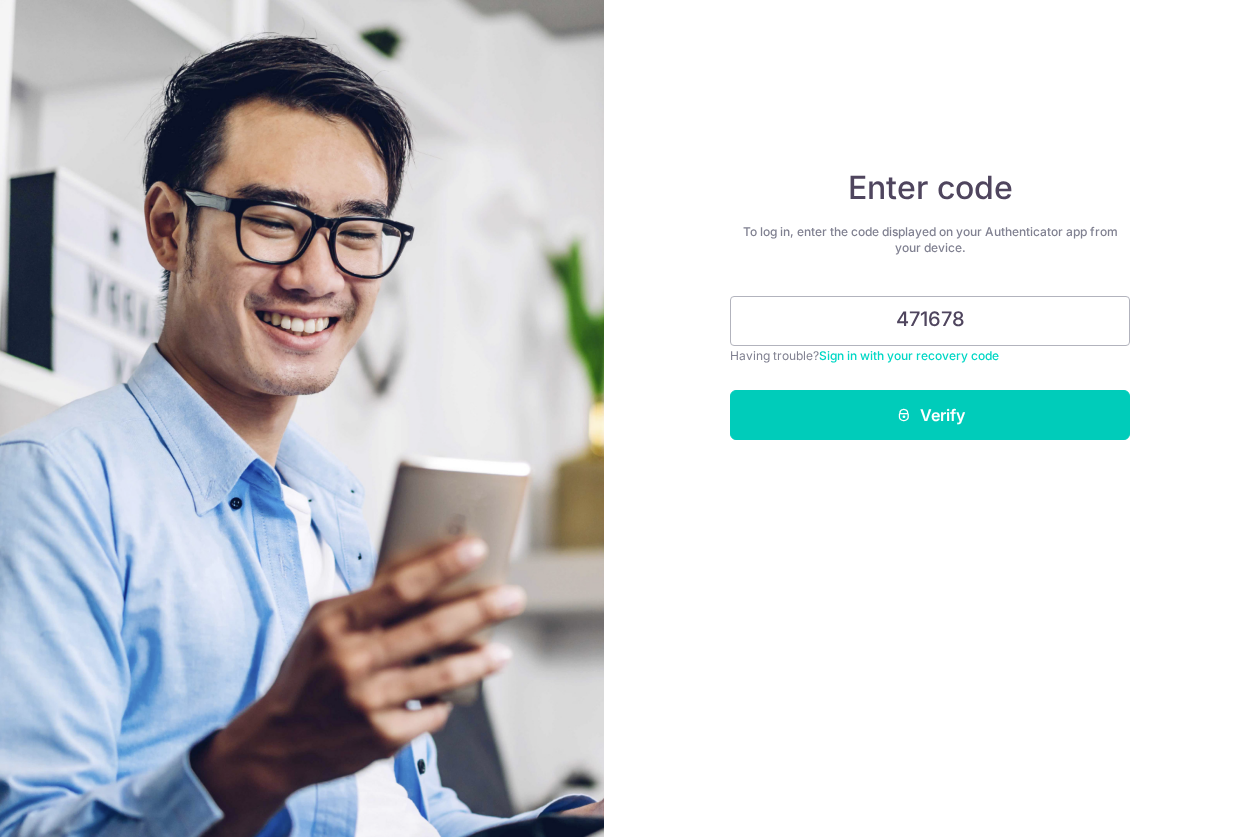 type on "471678" 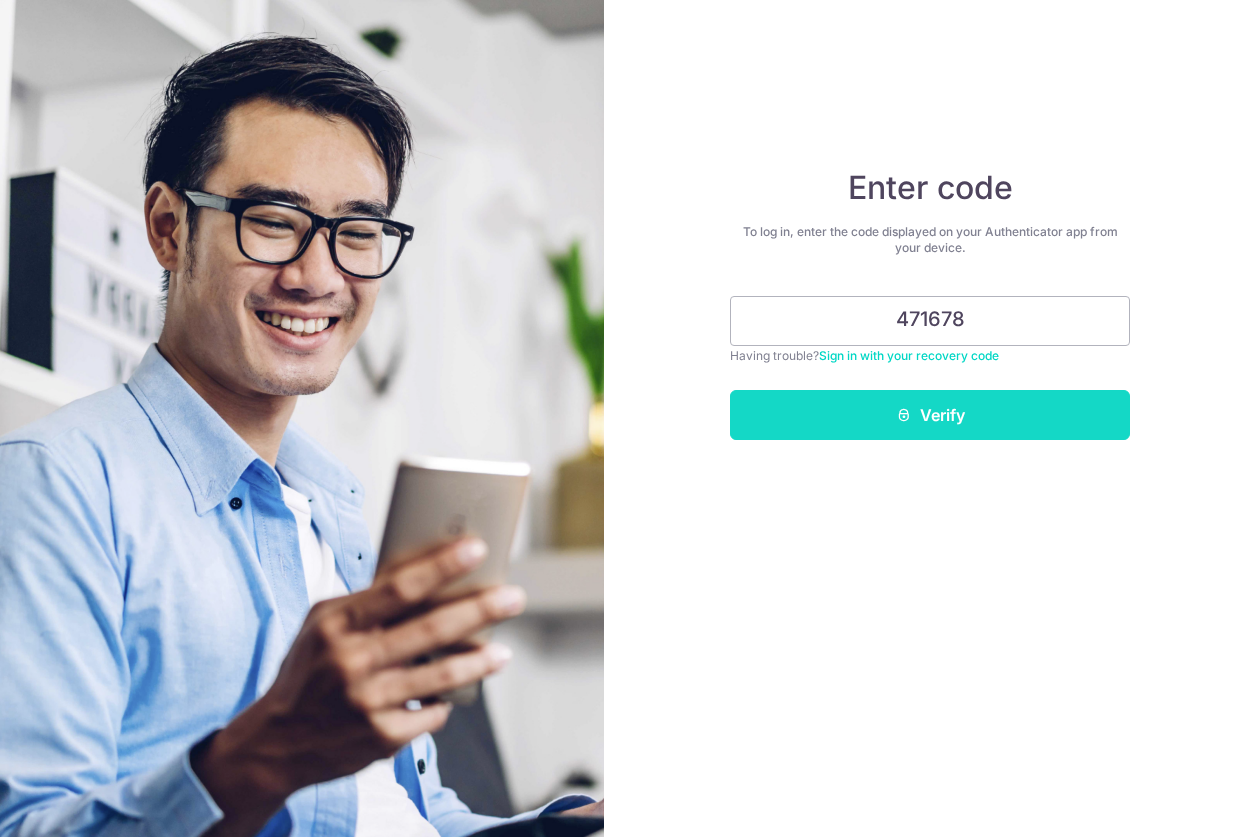 click on "Verify" at bounding box center (930, 415) 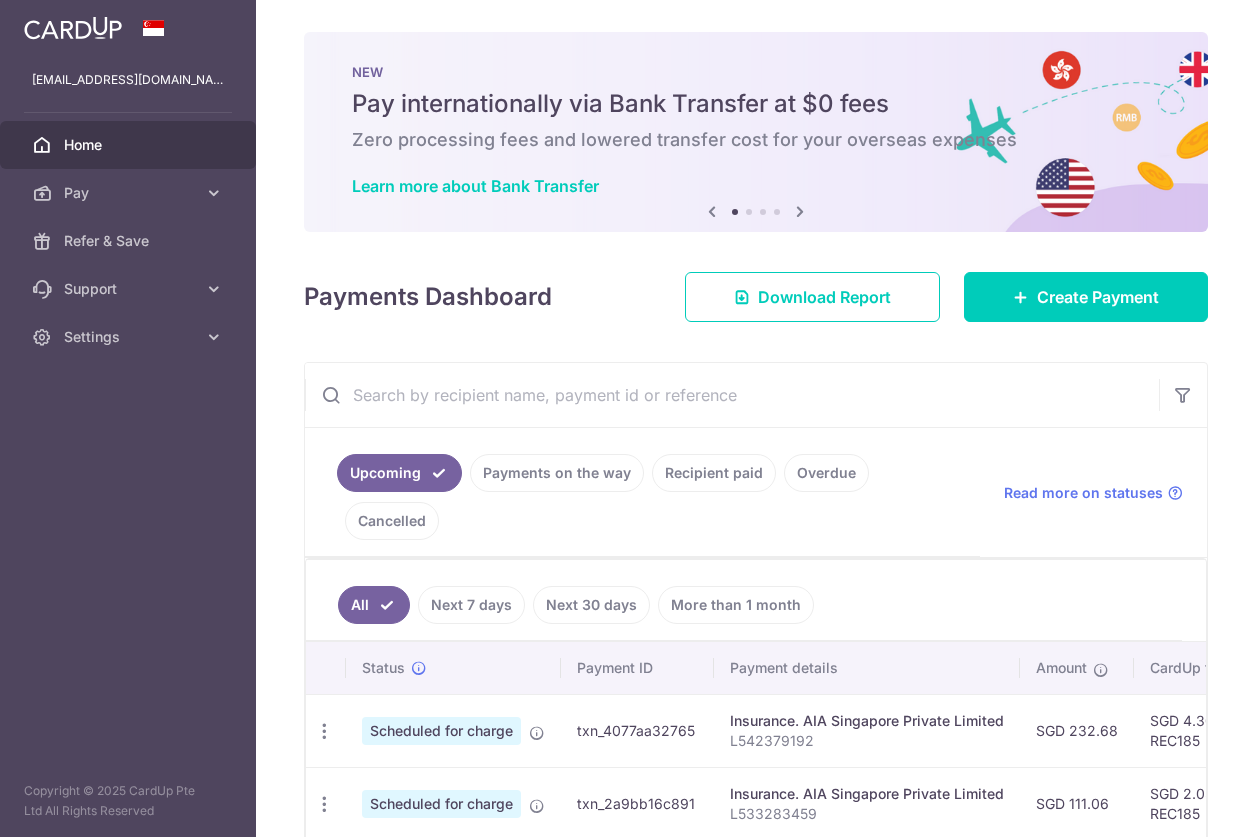 scroll, scrollTop: 0, scrollLeft: 0, axis: both 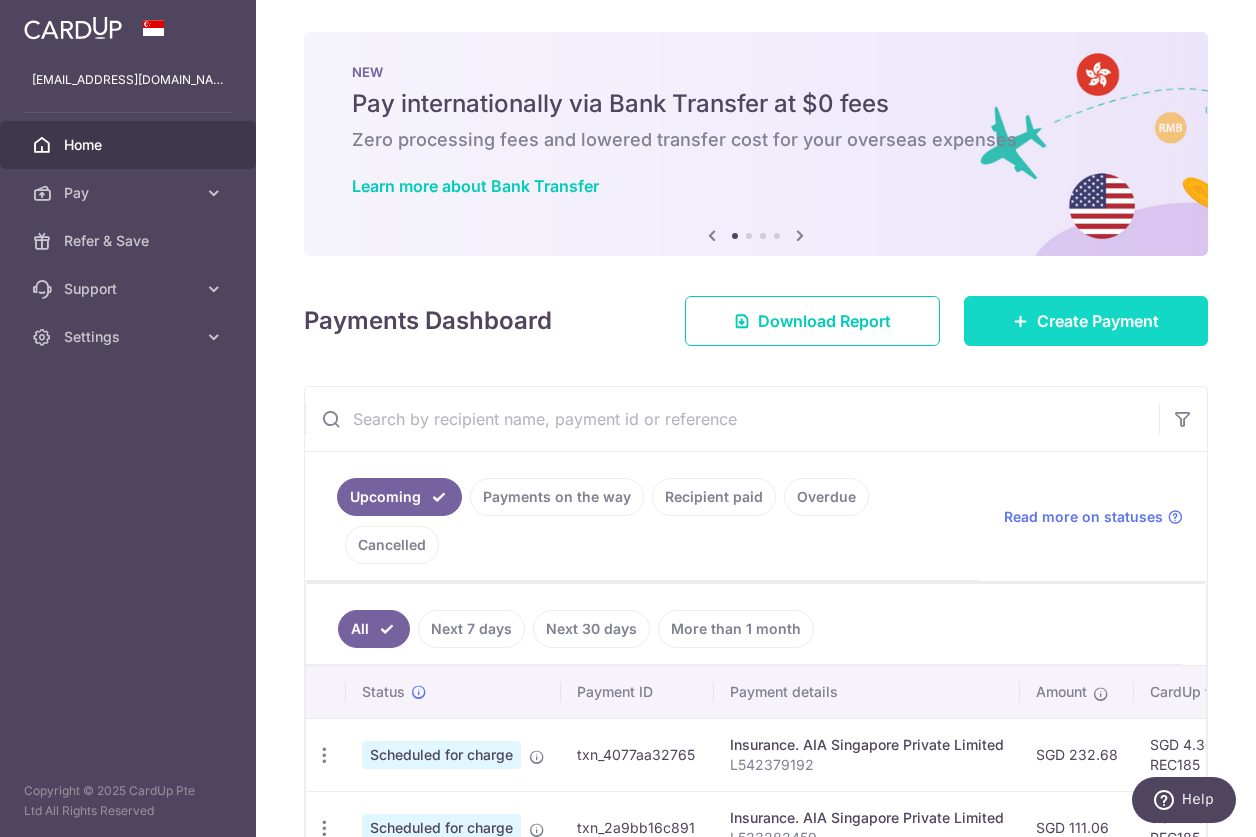 click on "Create Payment" at bounding box center (1098, 321) 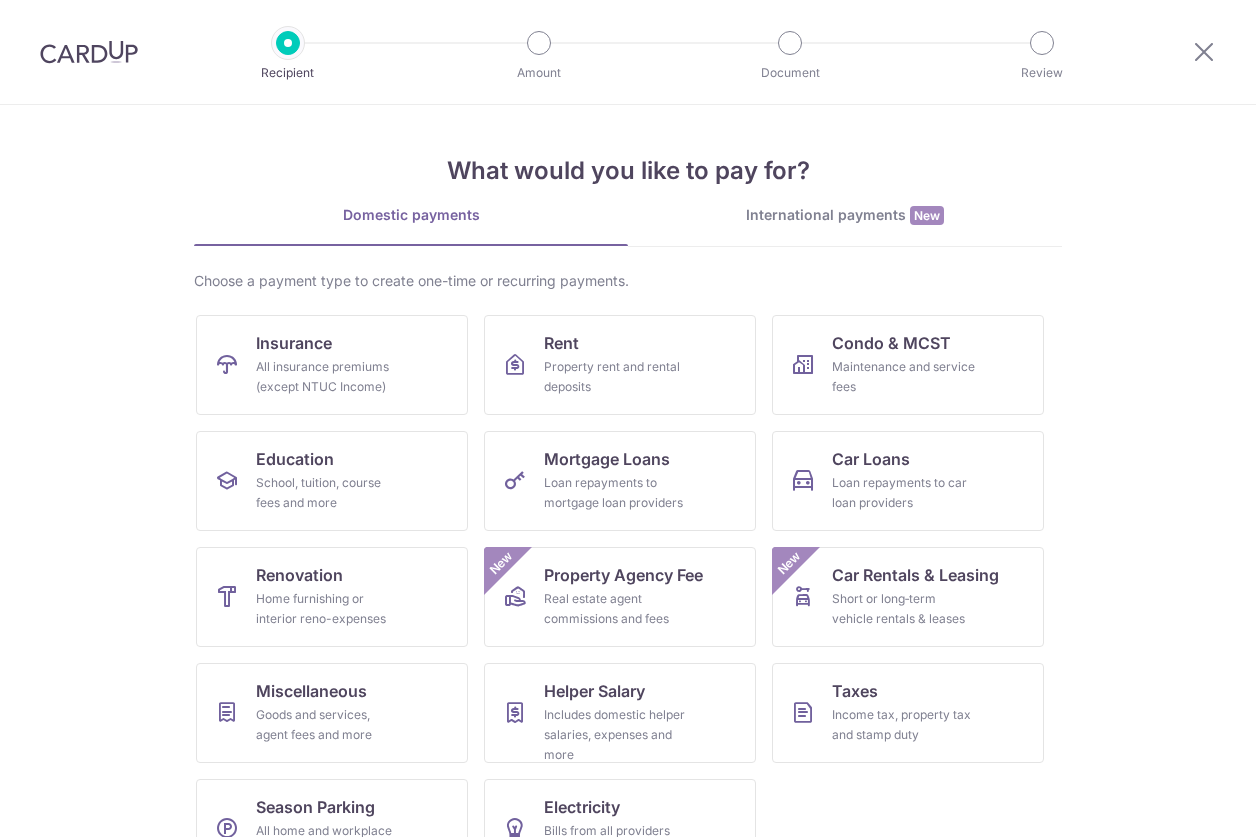 scroll, scrollTop: 0, scrollLeft: 0, axis: both 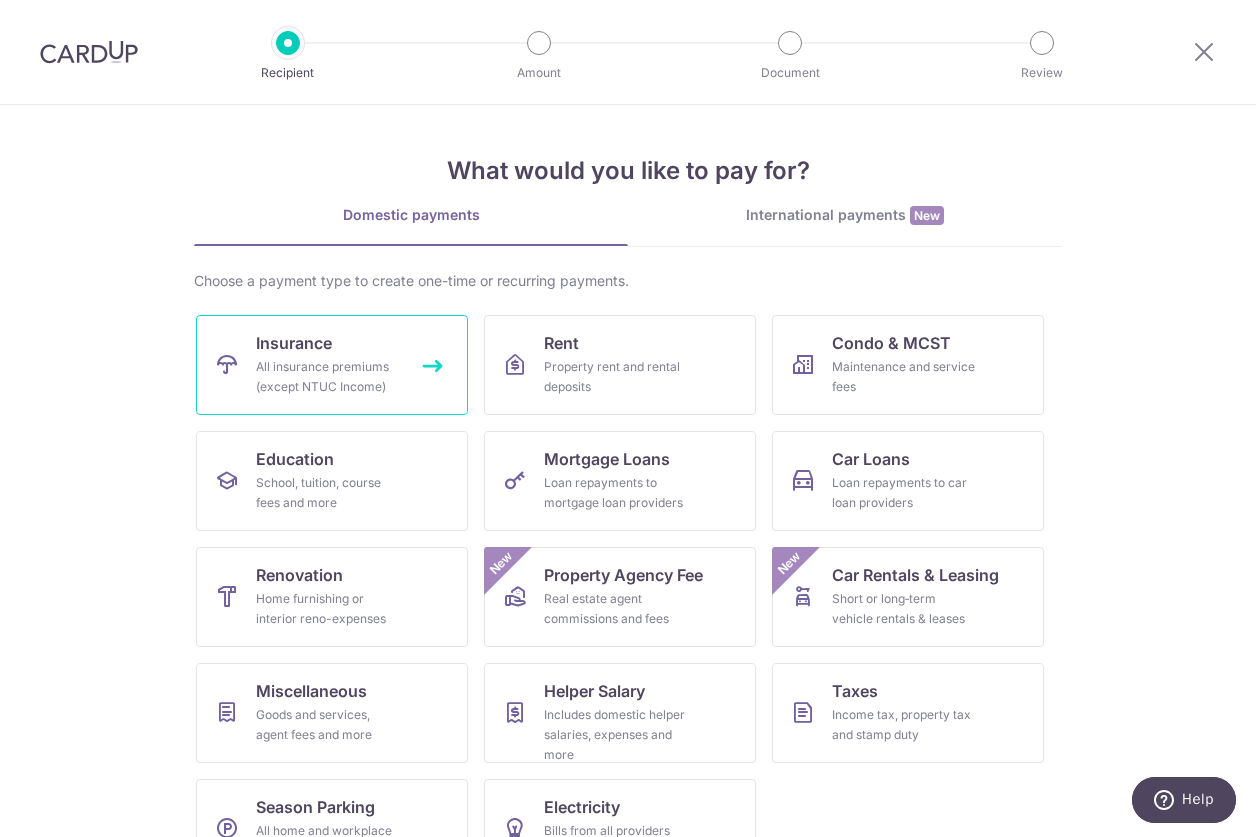 click on "All insurance premiums (except NTUC Income)" at bounding box center [328, 377] 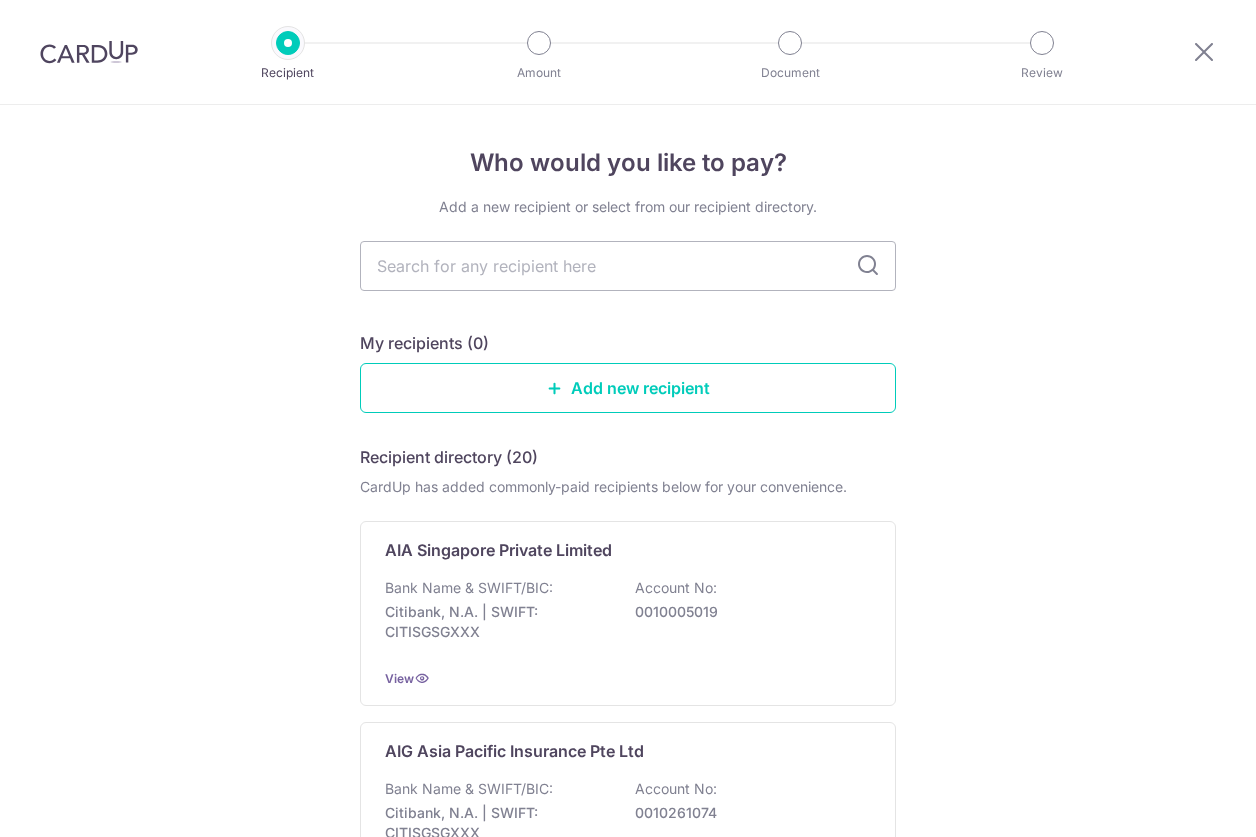 scroll, scrollTop: 0, scrollLeft: 0, axis: both 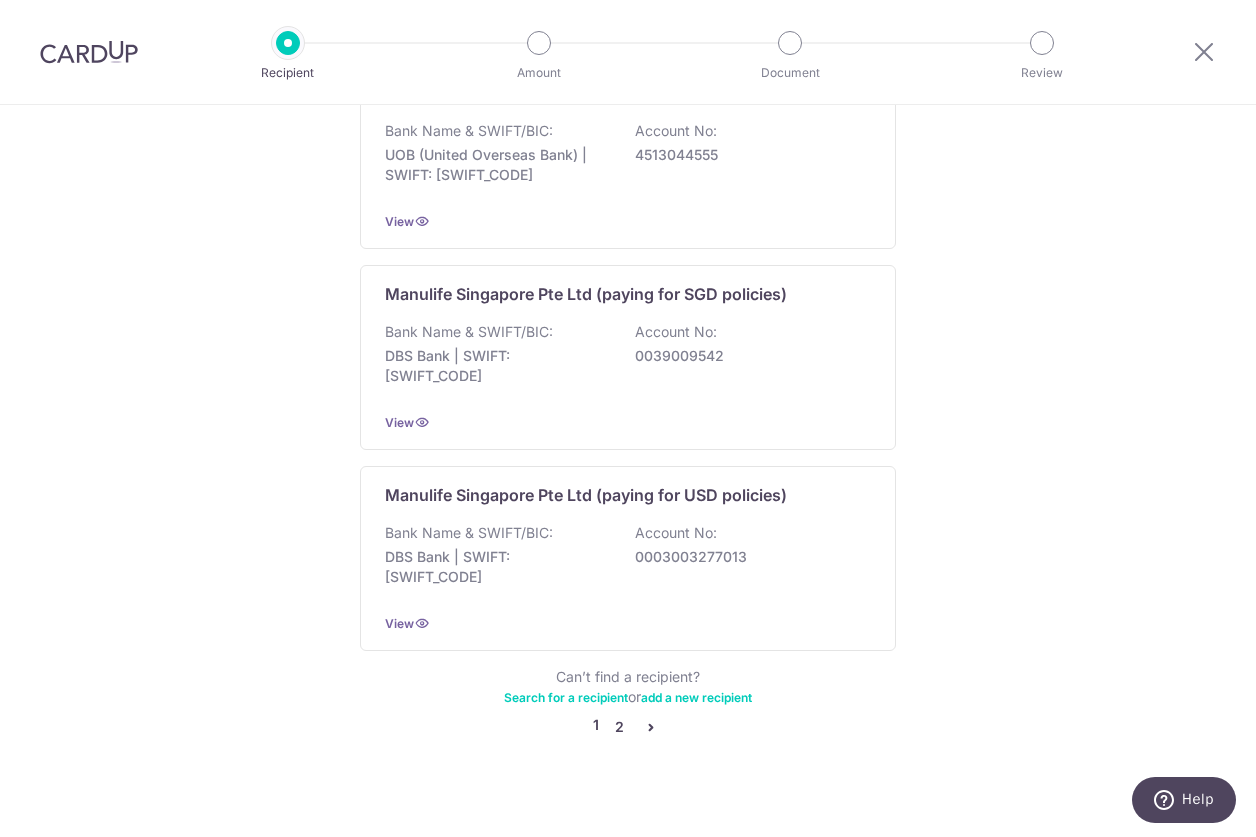 click on "2" at bounding box center [619, 727] 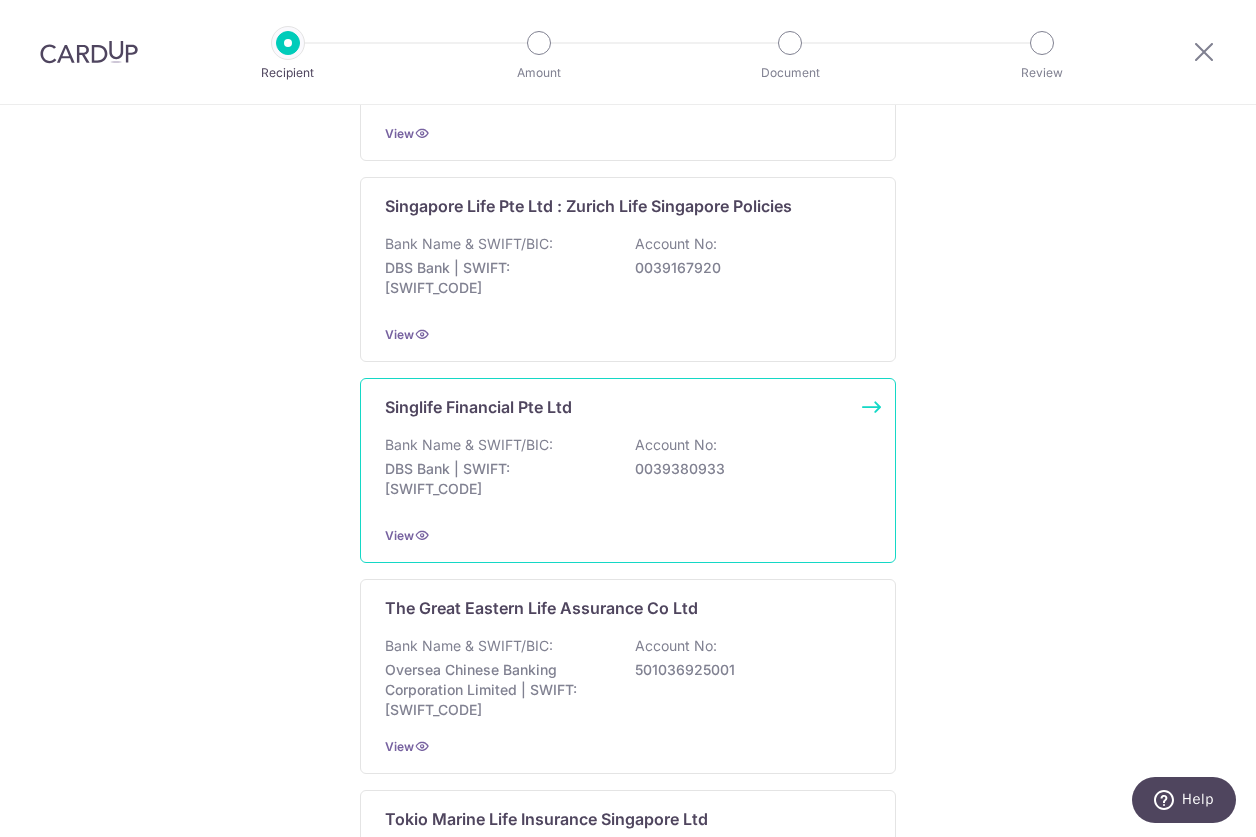 scroll, scrollTop: 1694, scrollLeft: 0, axis: vertical 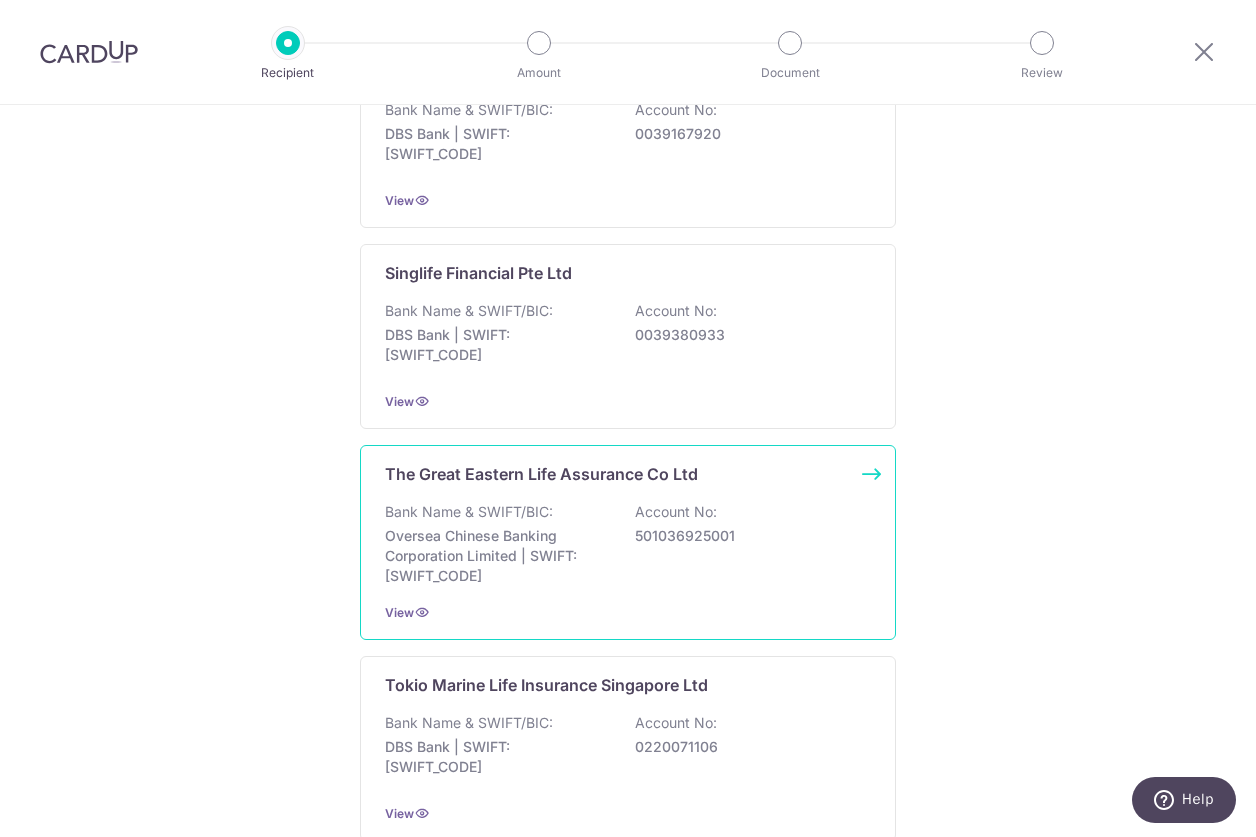click on "The Great Eastern Life Assurance Co Ltd
Bank Name & SWIFT/BIC:
Oversea Chinese Banking Corporation Limited | SWIFT: OCBCSGSGXXX
Account No:
501036925001
View" at bounding box center [628, 542] 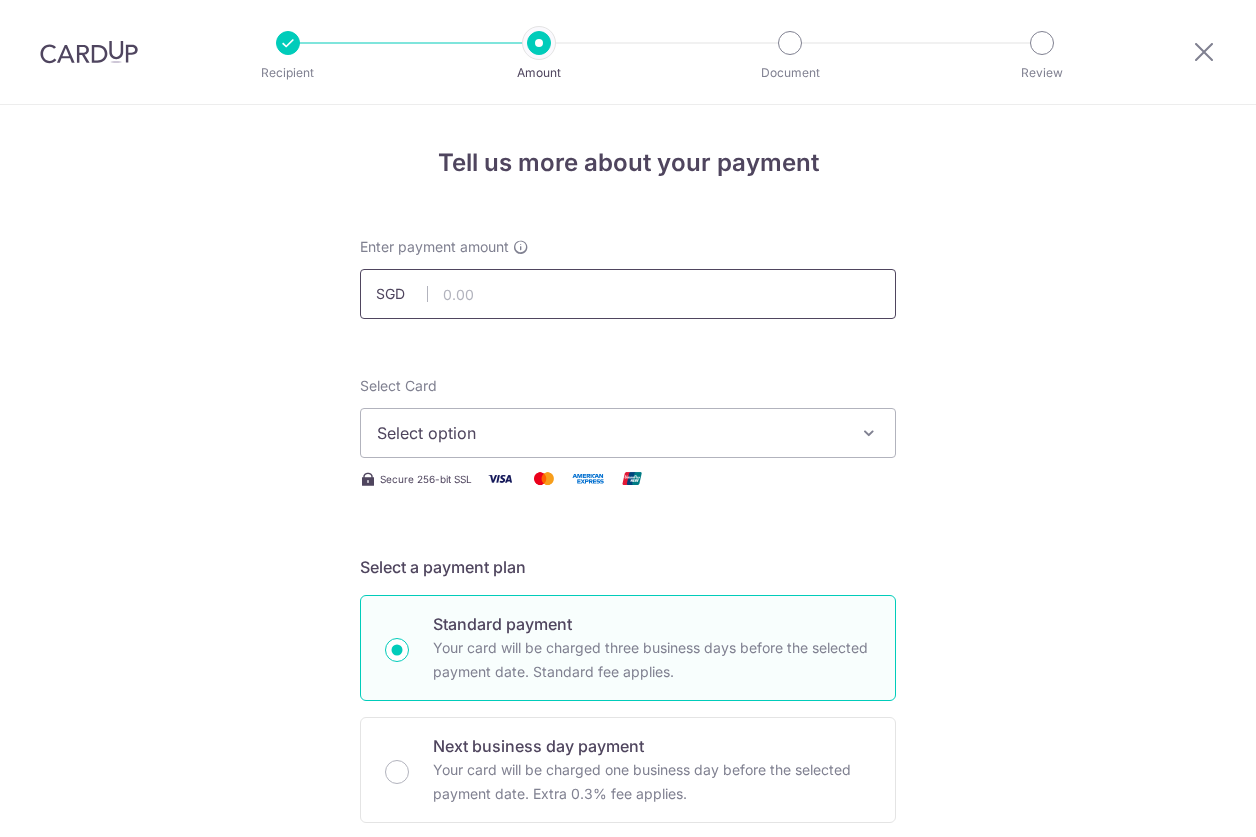 scroll, scrollTop: 0, scrollLeft: 0, axis: both 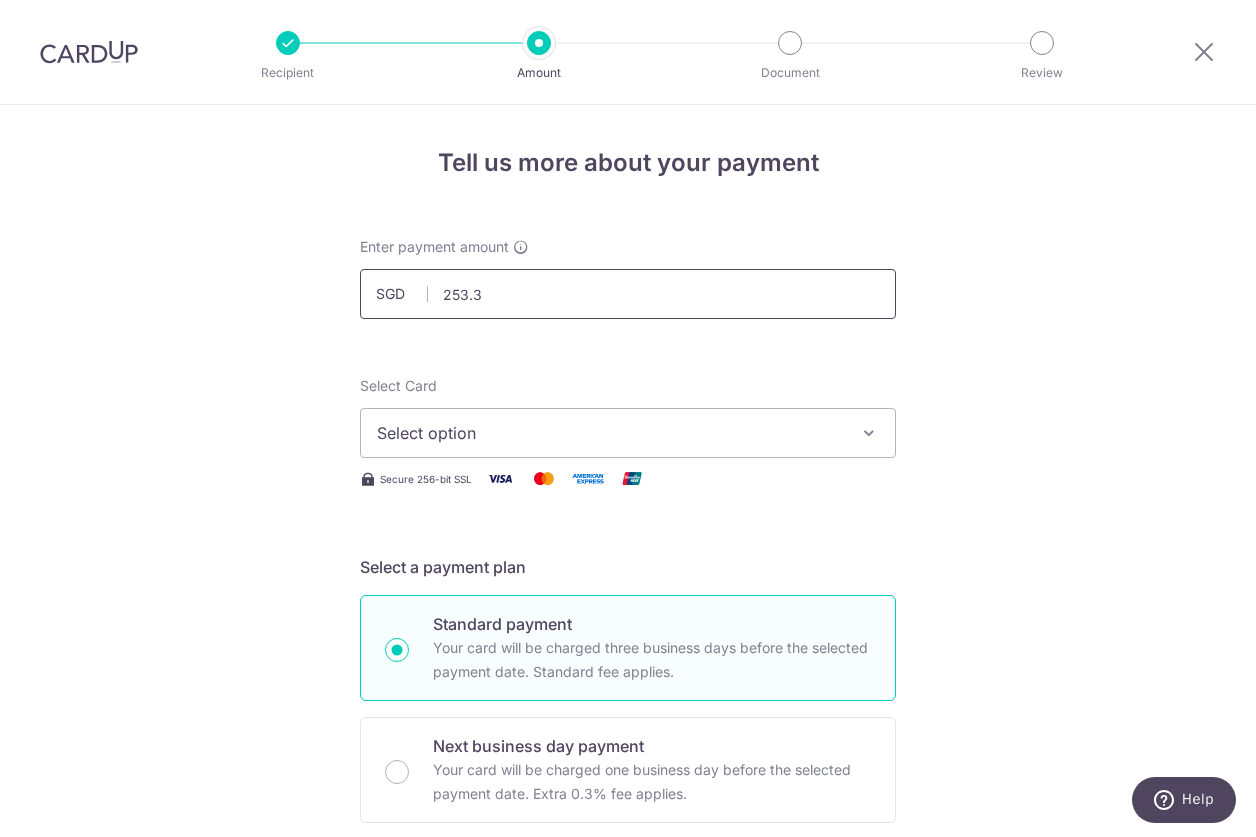 type on "253.37" 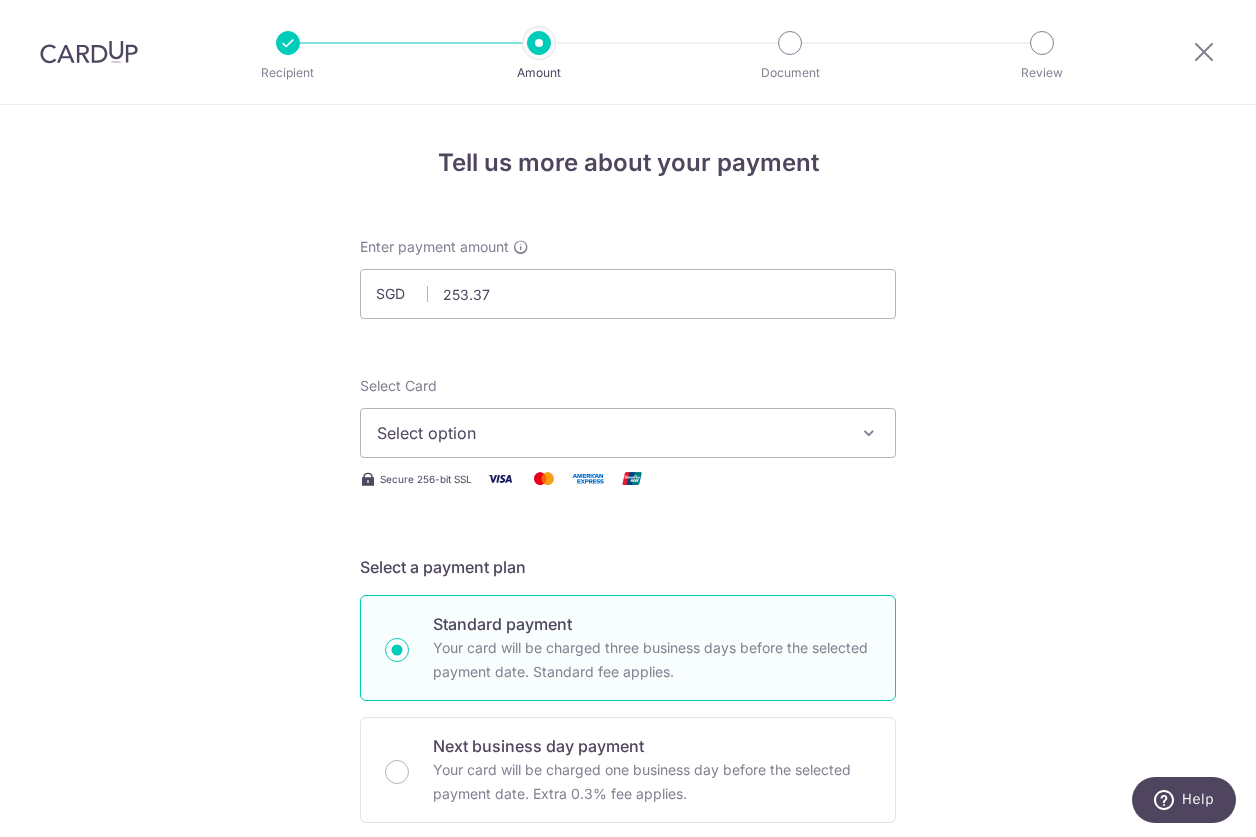 click on "Tell us more about your payment
Enter payment amount
SGD
253.37
253.37
Select Card
Select option
Add credit card
Your Cards
**** 7043
**** 4008
**** 1480
**** 3162
**** 1002
**** 3008
**** 0563
Secure 256-bit SSL" at bounding box center (628, 1009) 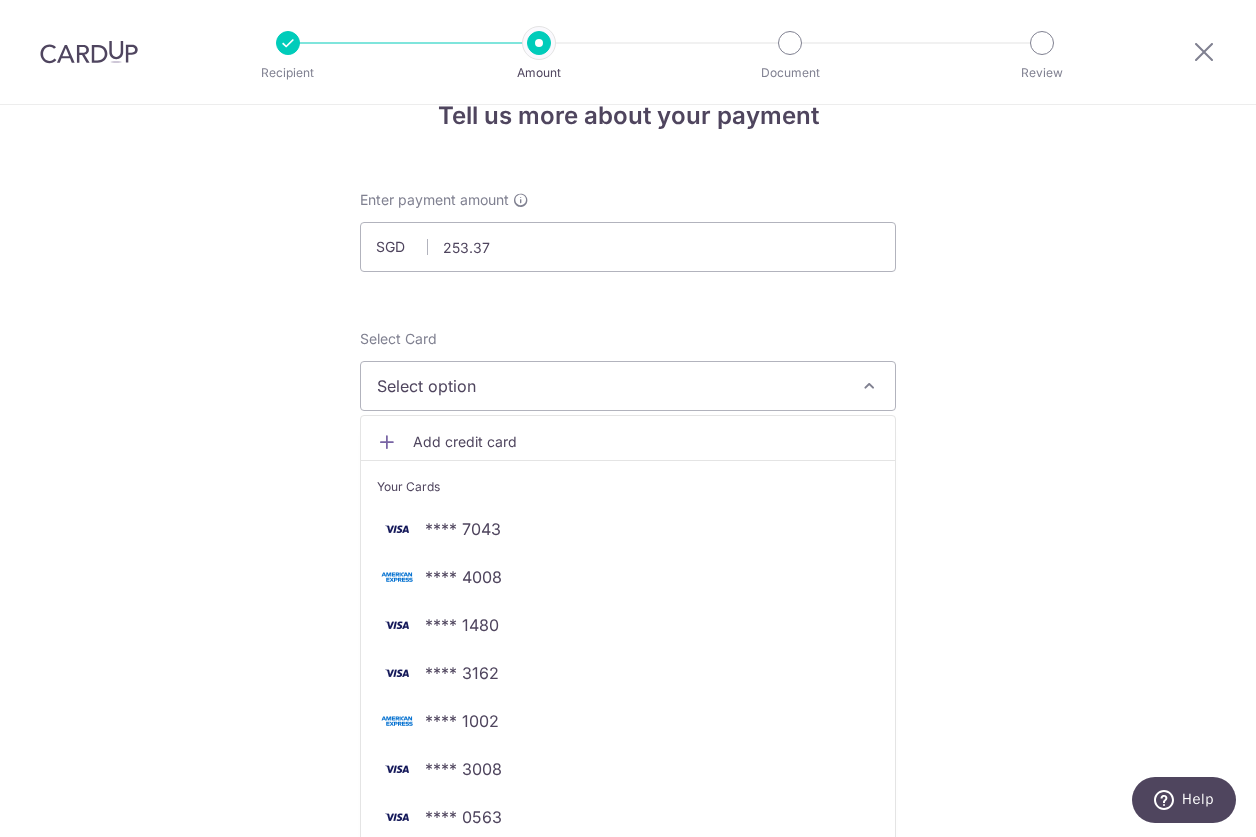 scroll, scrollTop: 183, scrollLeft: 0, axis: vertical 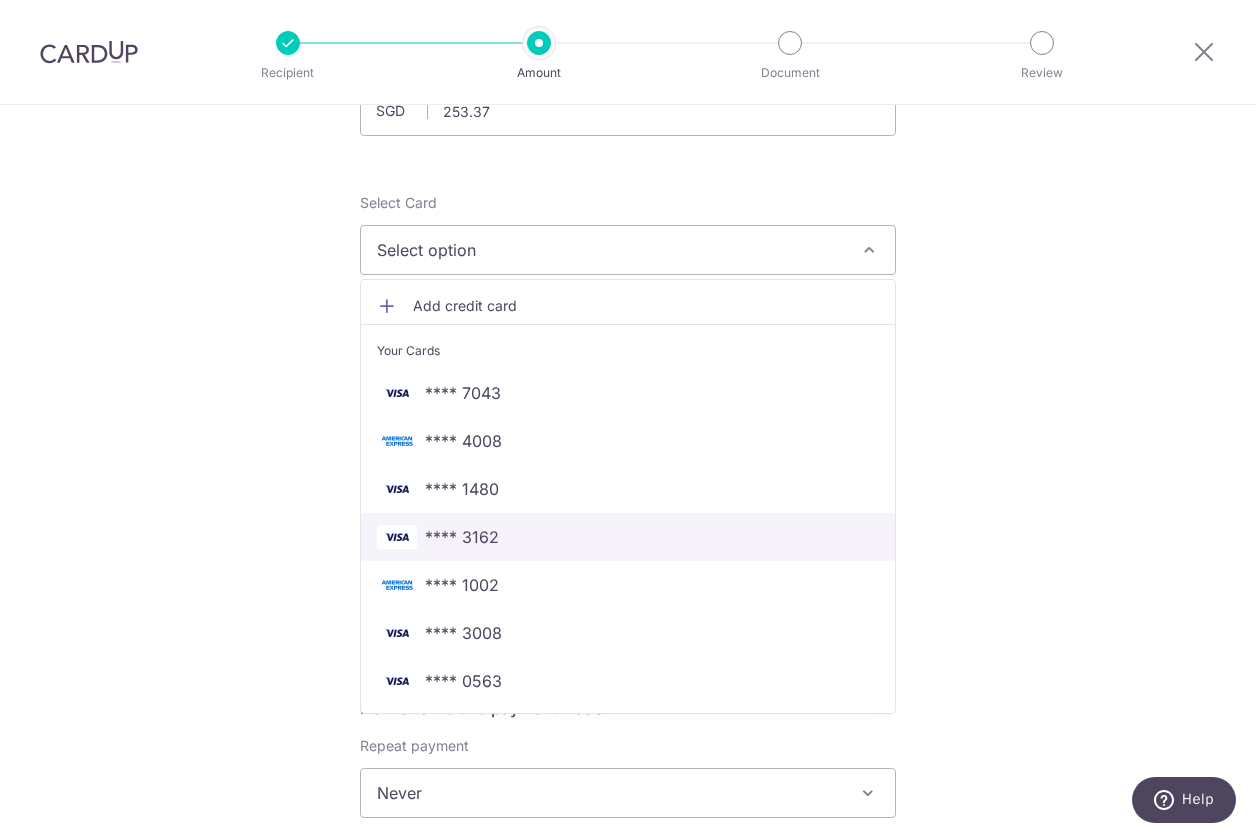click on "**** 3162" at bounding box center [628, 537] 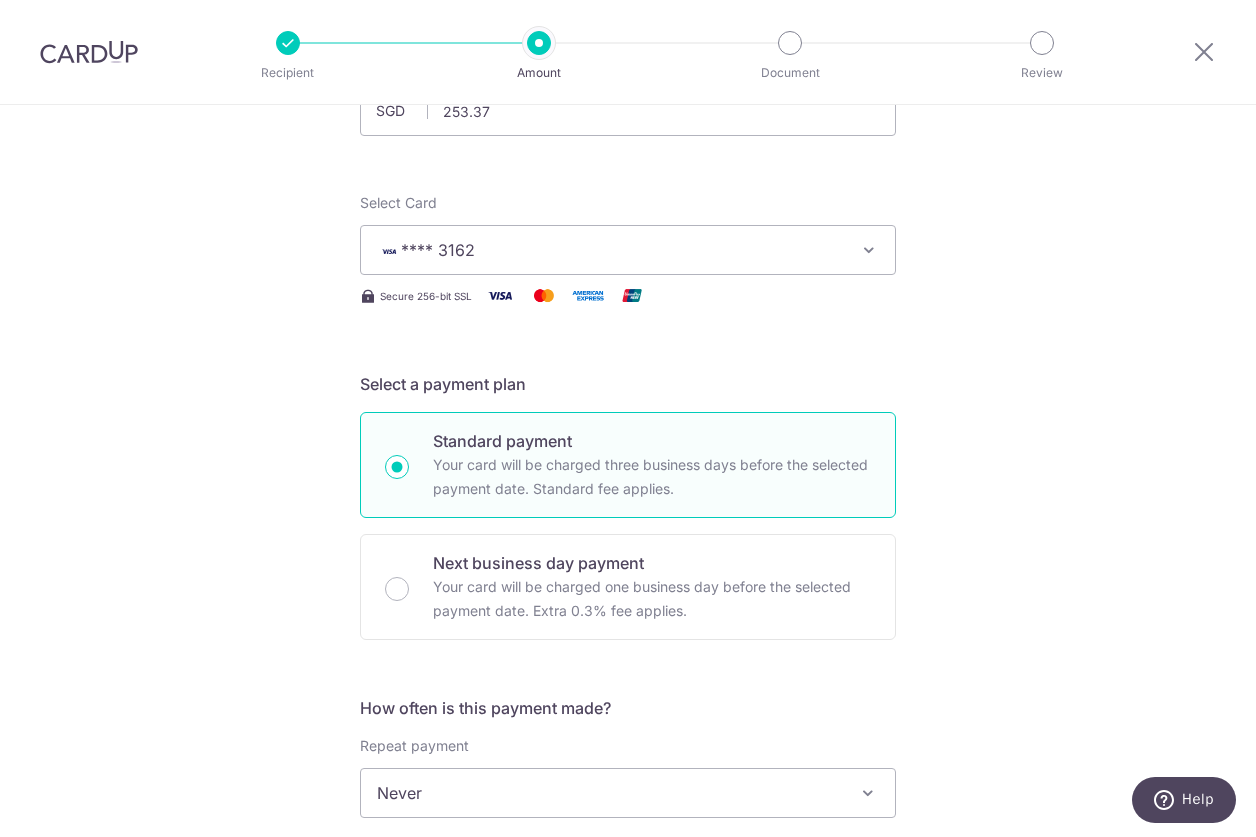 click on "Tell us more about your payment
Enter payment amount
SGD
253.37
253.37
Select Card
**** 3162
Add credit card
Your Cards
**** 7043
**** 4008
**** 1480
**** 3162
**** 1002
**** 3008
**** 0563
Secure 256-bit SSL" at bounding box center (628, 826) 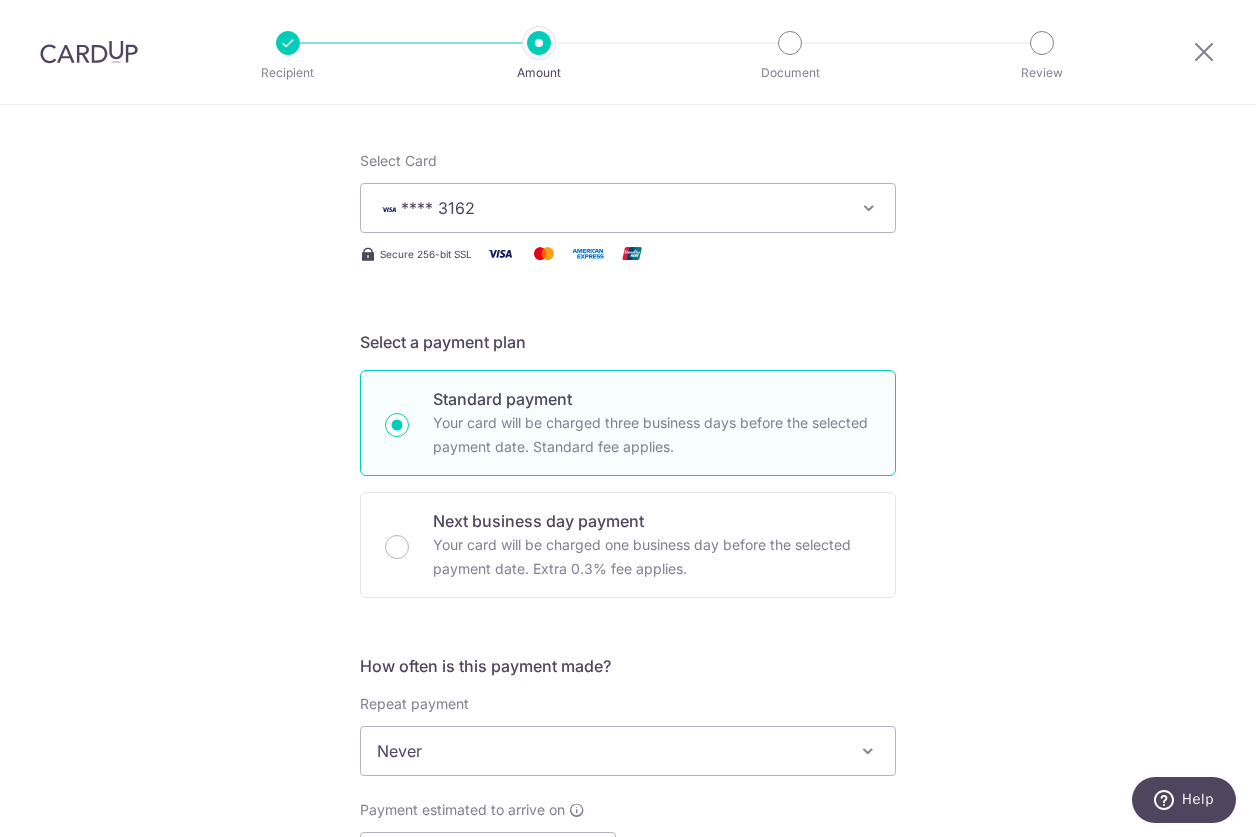 scroll, scrollTop: 572, scrollLeft: 0, axis: vertical 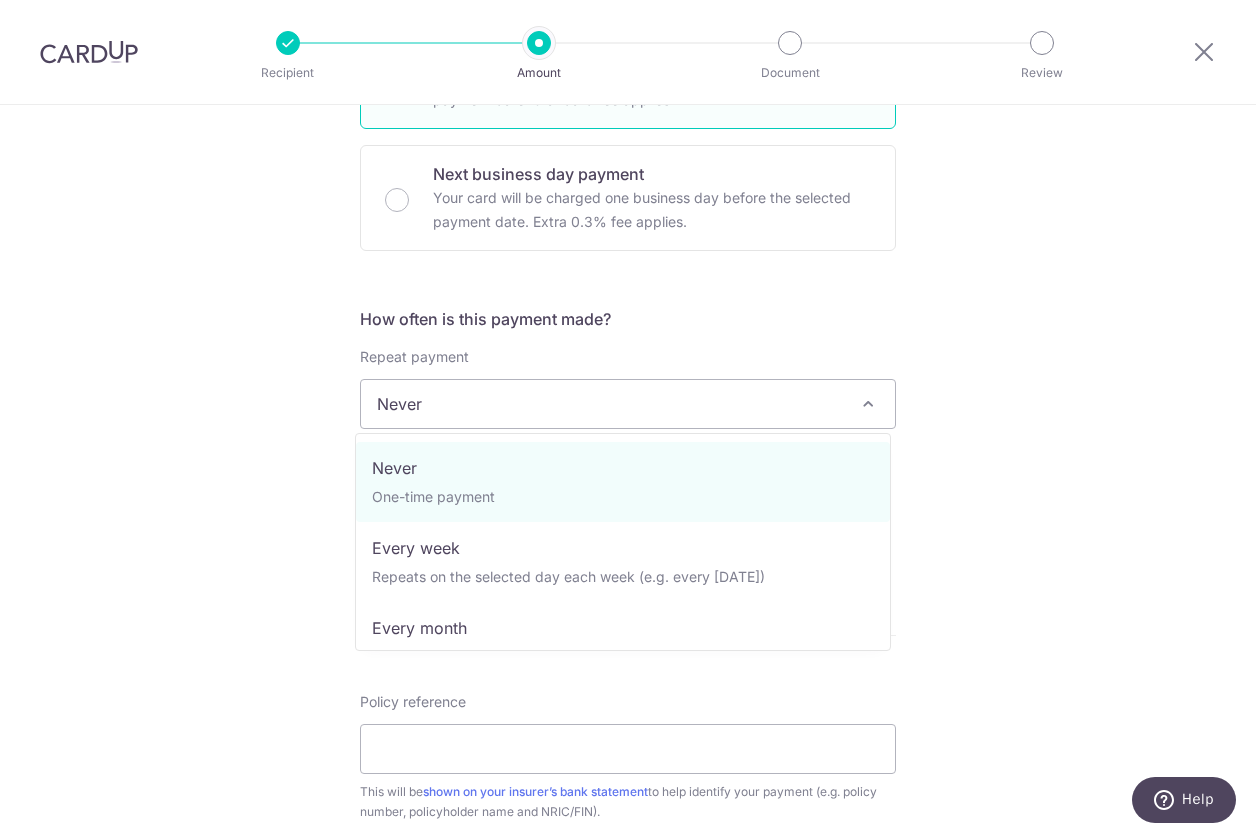 click on "Never" at bounding box center [628, 404] 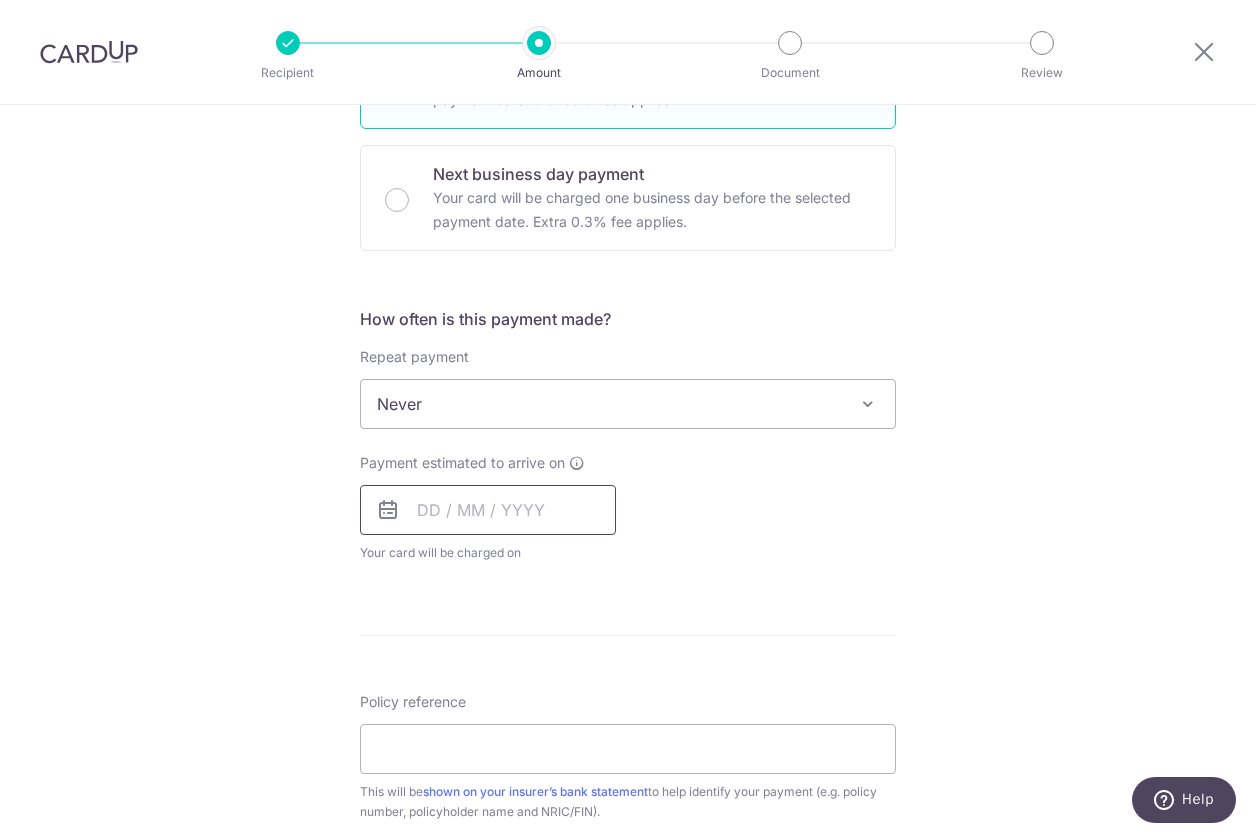 click at bounding box center (488, 510) 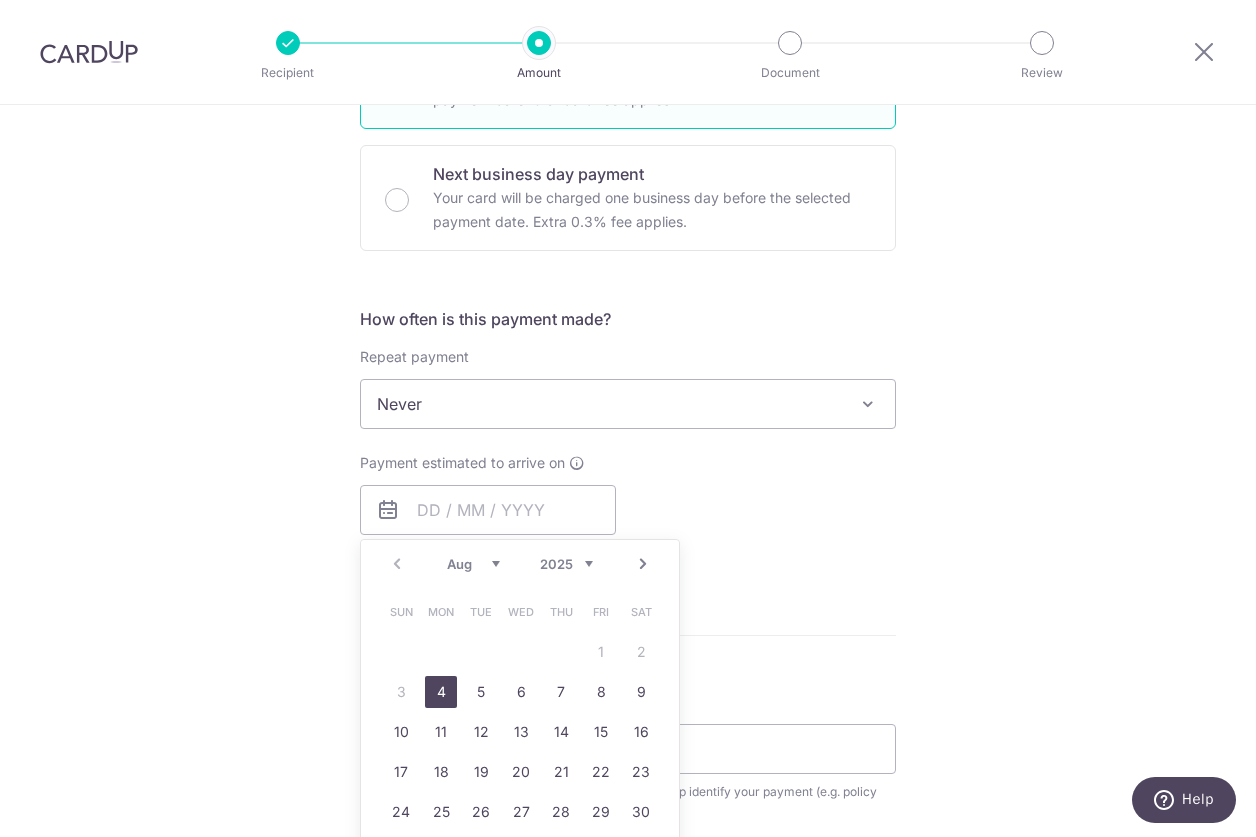 click on "4" at bounding box center [441, 692] 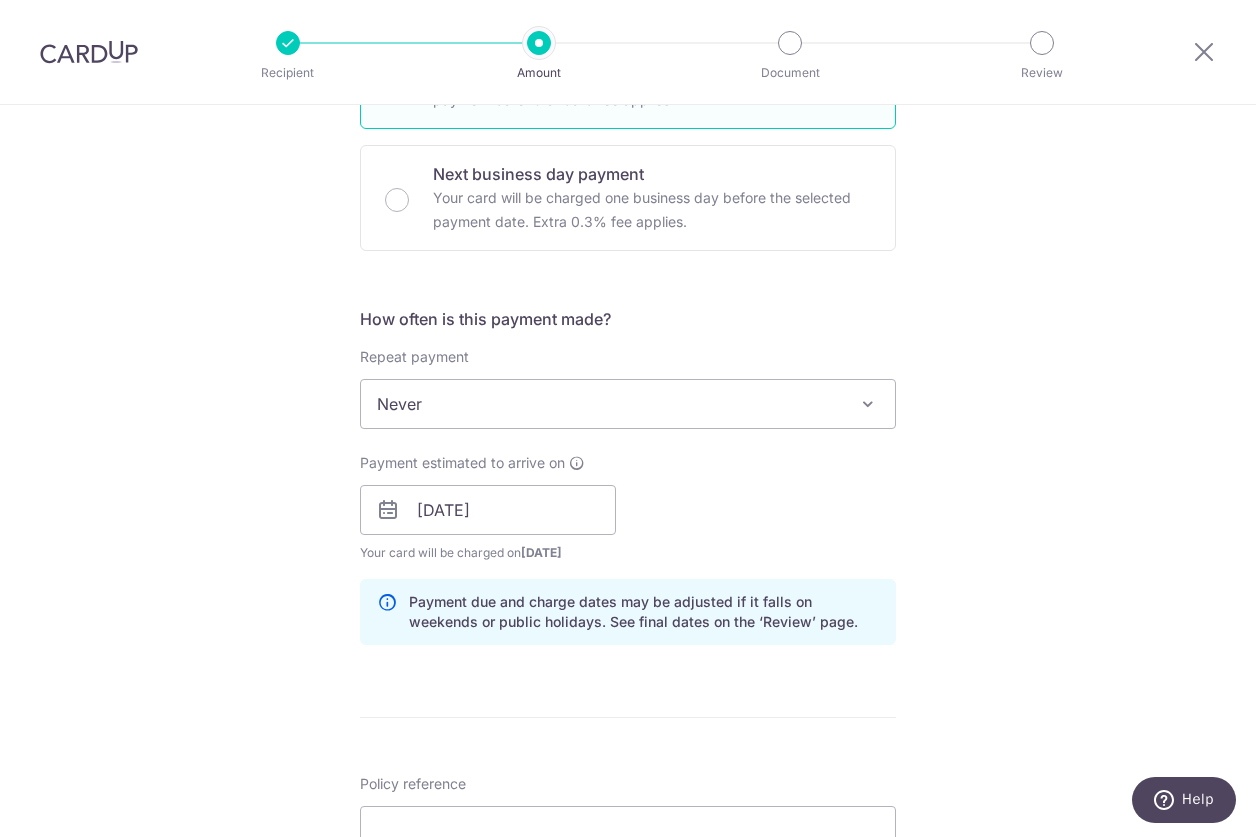 click on "Tell us more about your payment
Enter payment amount
SGD
253.37
253.37
Select Card
**** 3162
Add credit card
Your Cards
**** 7043
**** 4008
**** 1480
**** 3162
**** 1002
**** 3008
**** 0563
Secure 256-bit SSL" at bounding box center (628, 478) 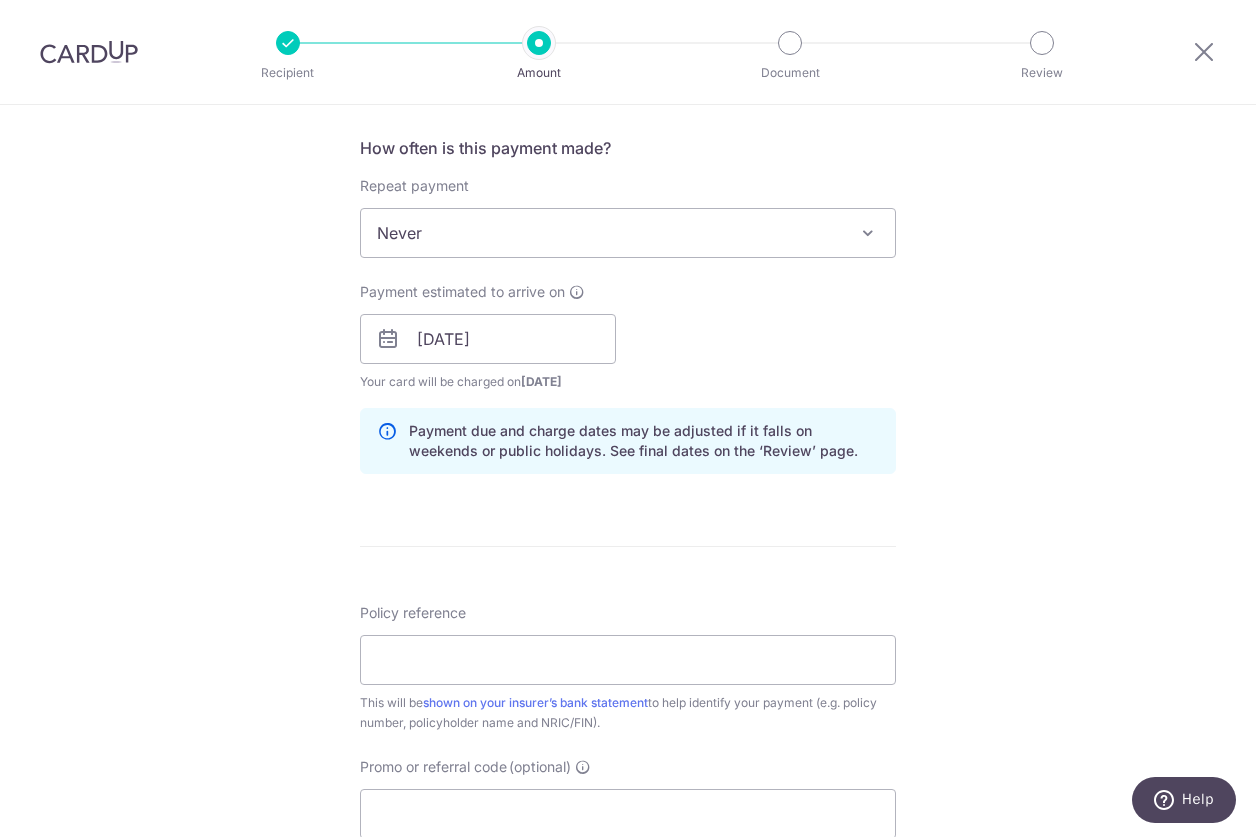 scroll, scrollTop: 747, scrollLeft: 0, axis: vertical 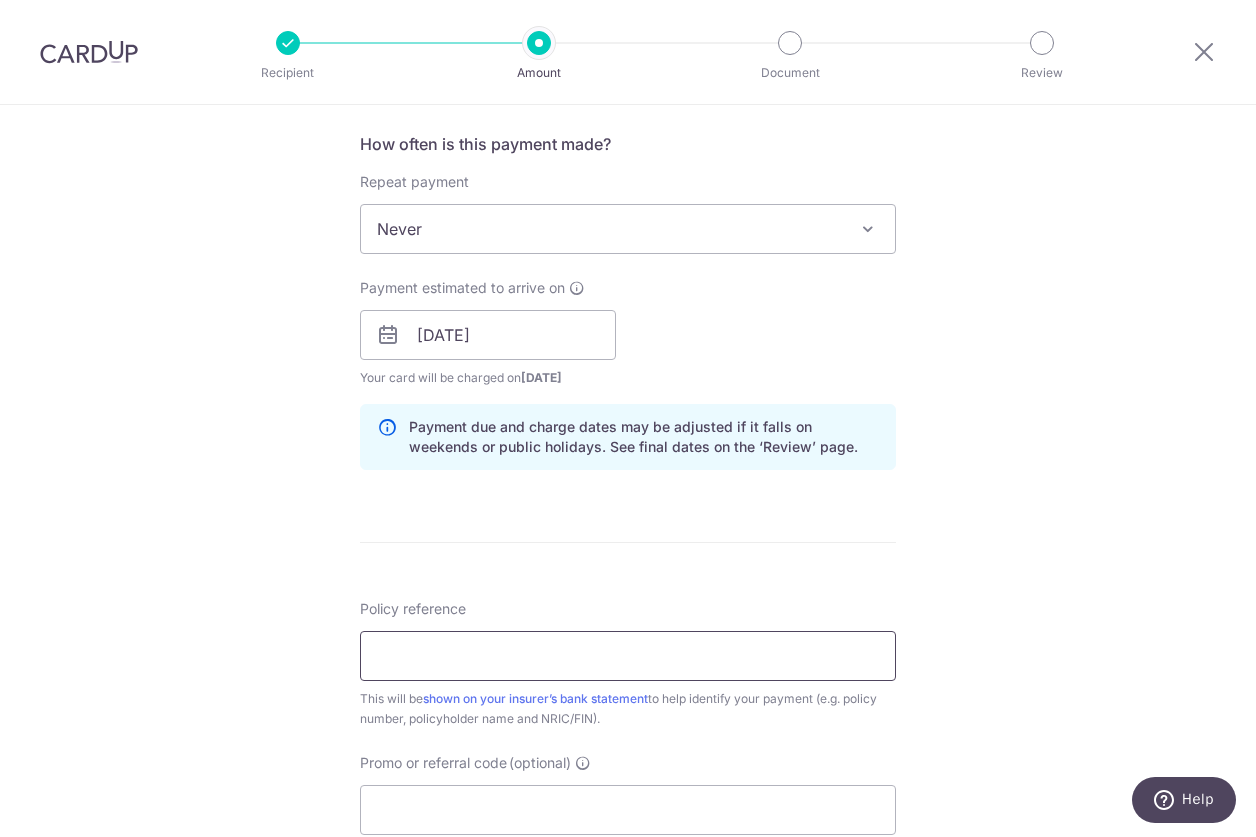 click on "Policy reference" at bounding box center (628, 656) 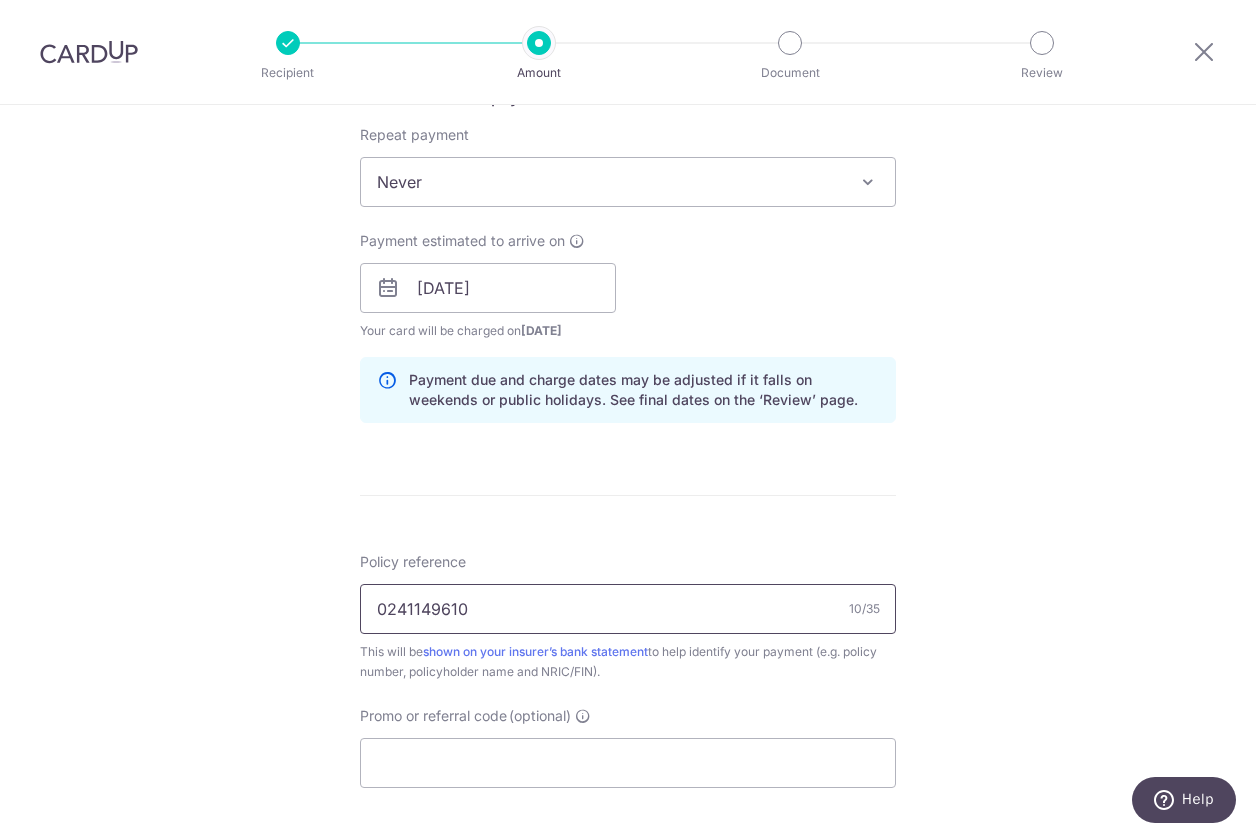 scroll, scrollTop: 1050, scrollLeft: 0, axis: vertical 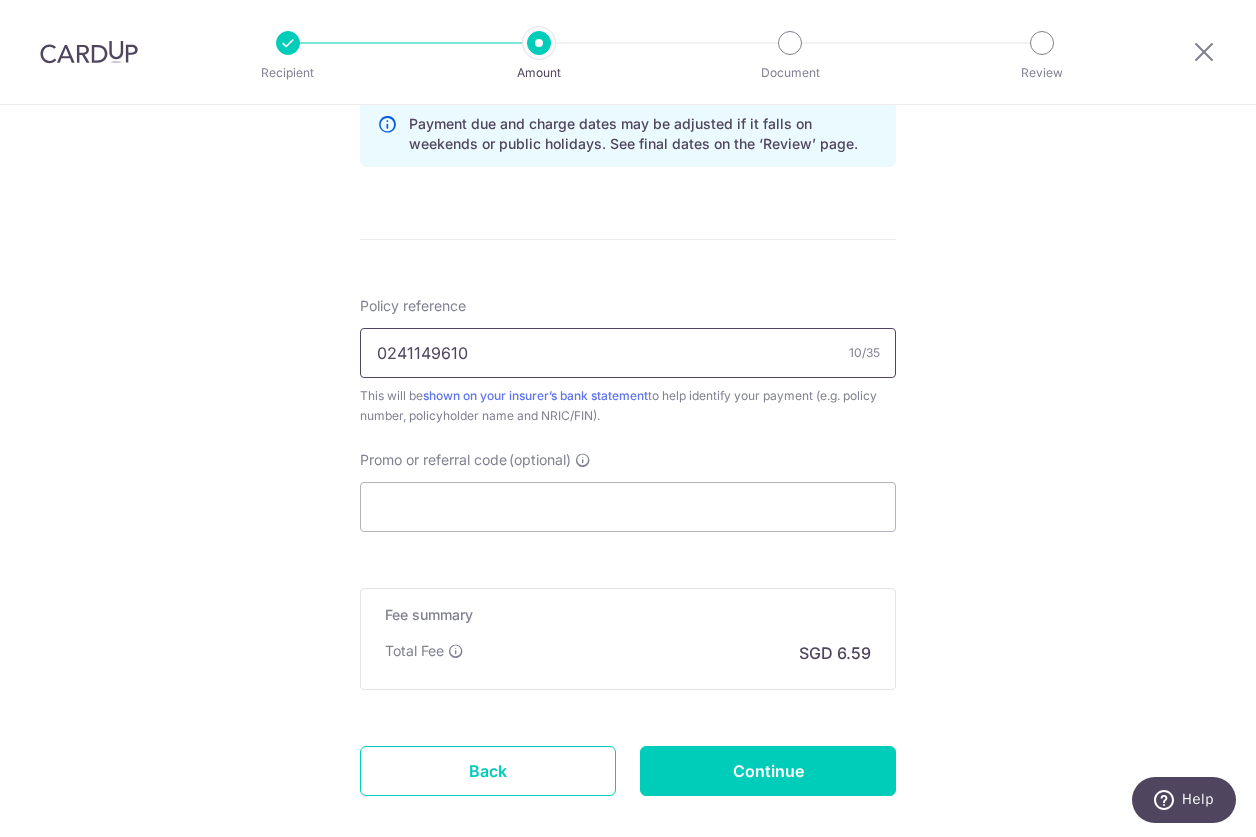 type on "0241149610" 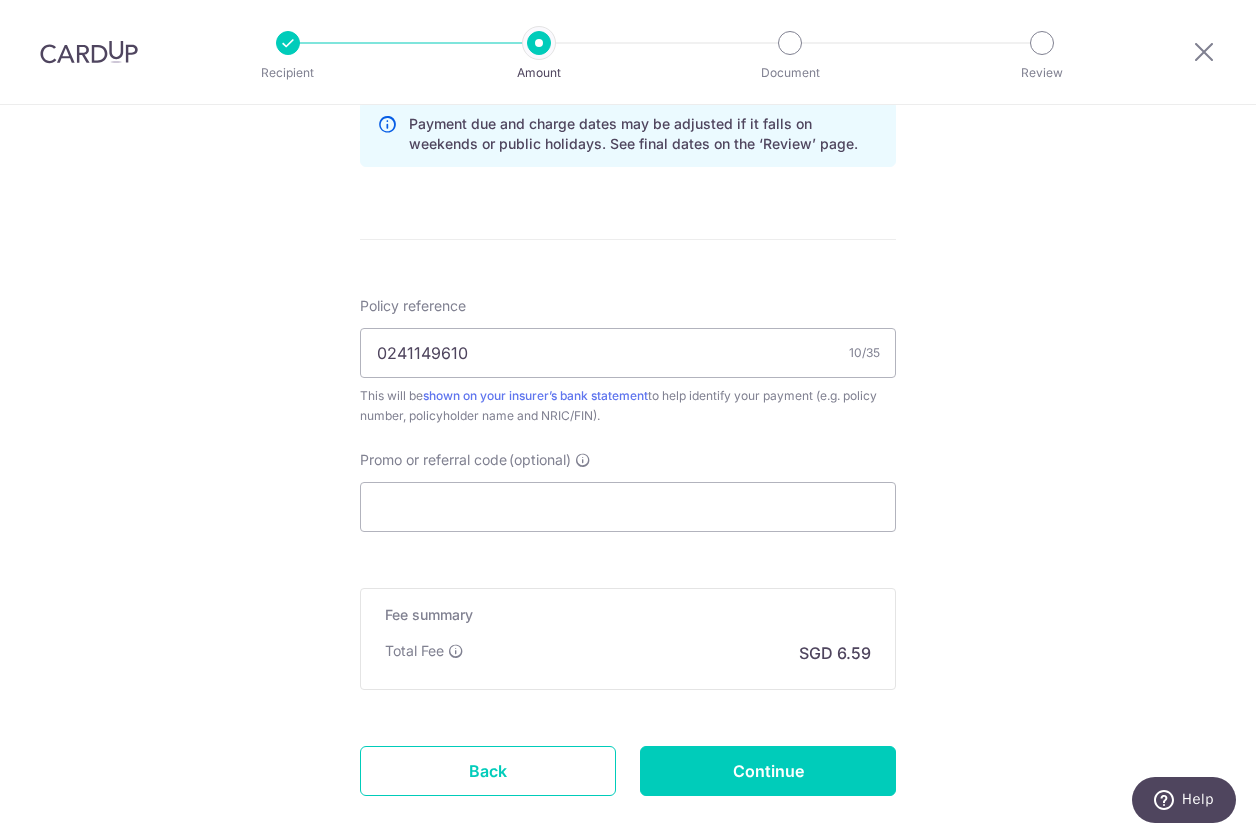 click on "Tell us more about your payment
Enter payment amount
SGD
253.37
253.37
Select Card
**** 3162
Add credit card
Your Cards
**** 7043
**** 4008
**** 1480
**** 3162
**** 1002
**** 3008
**** 0563
Secure 256-bit SSL" at bounding box center [628, 0] 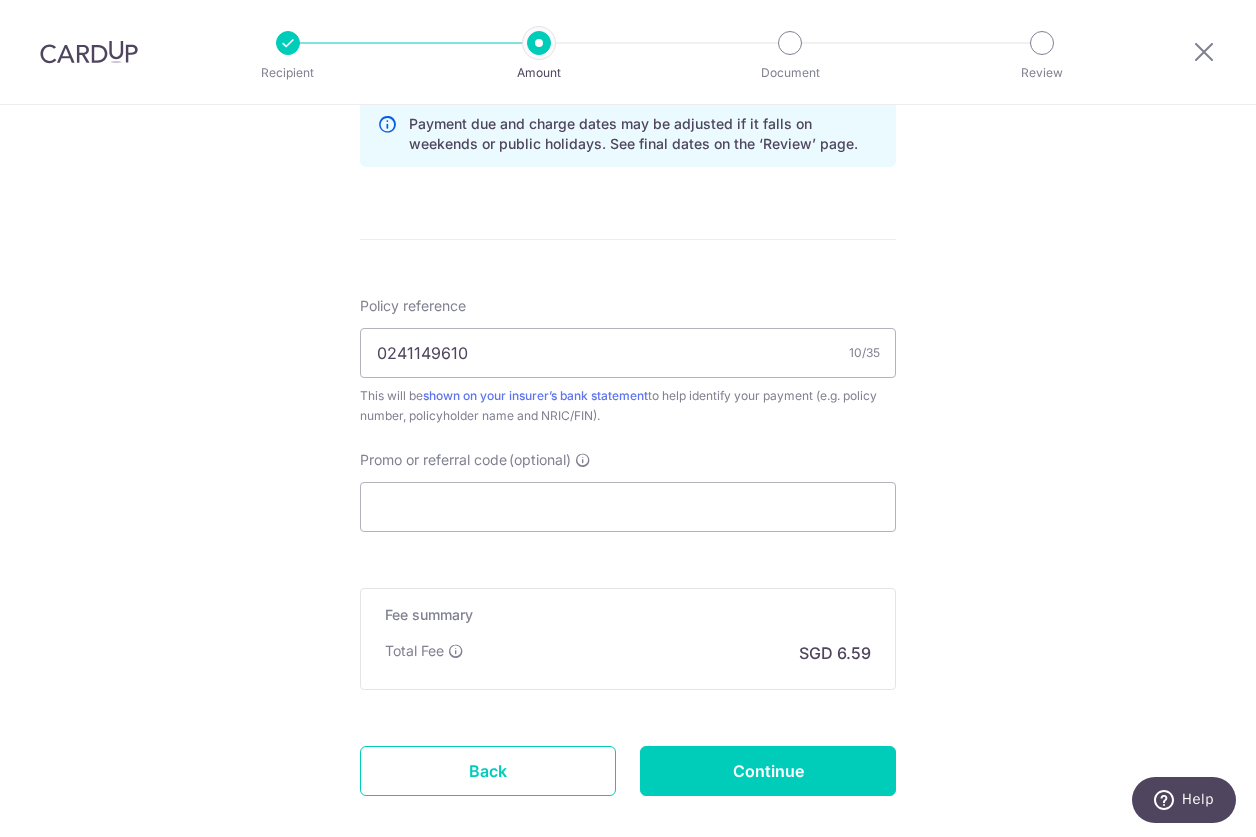 click on "Help" at bounding box center [1198, 799] 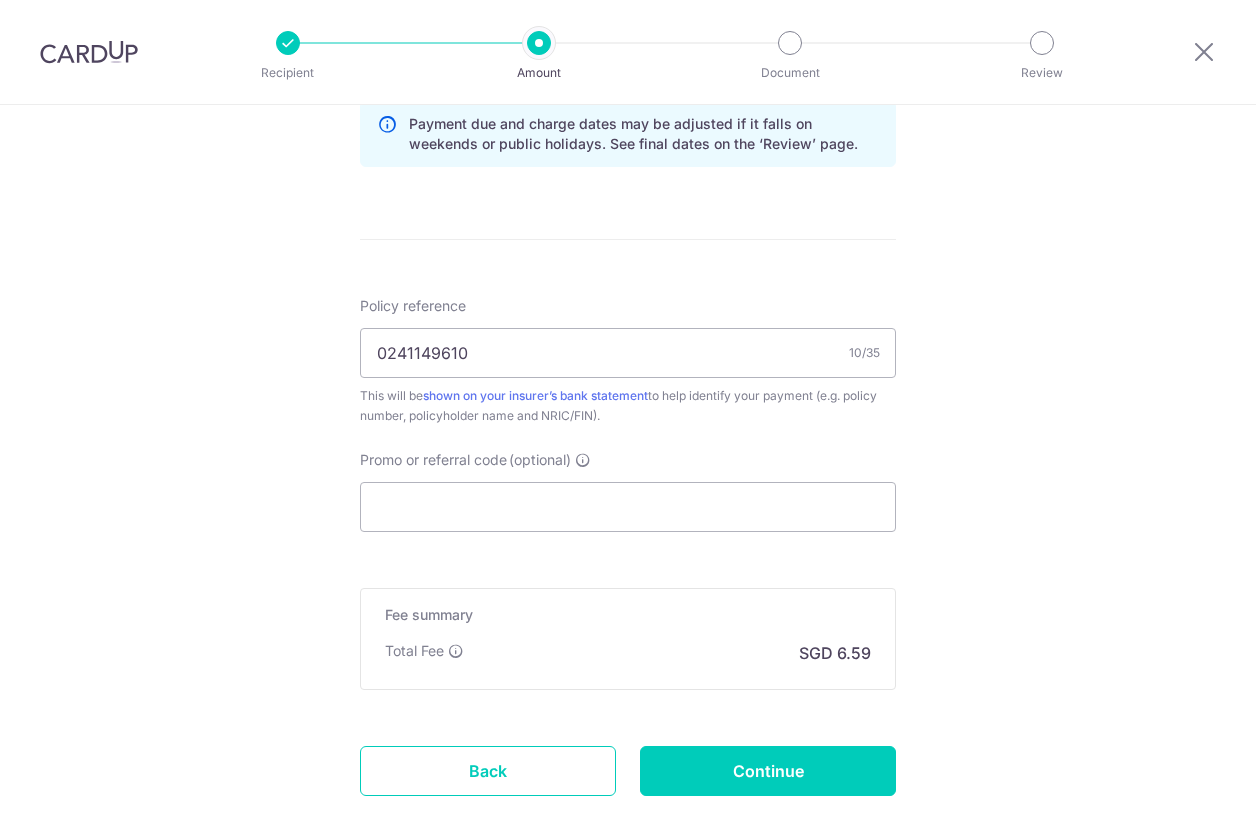 scroll, scrollTop: 0, scrollLeft: 0, axis: both 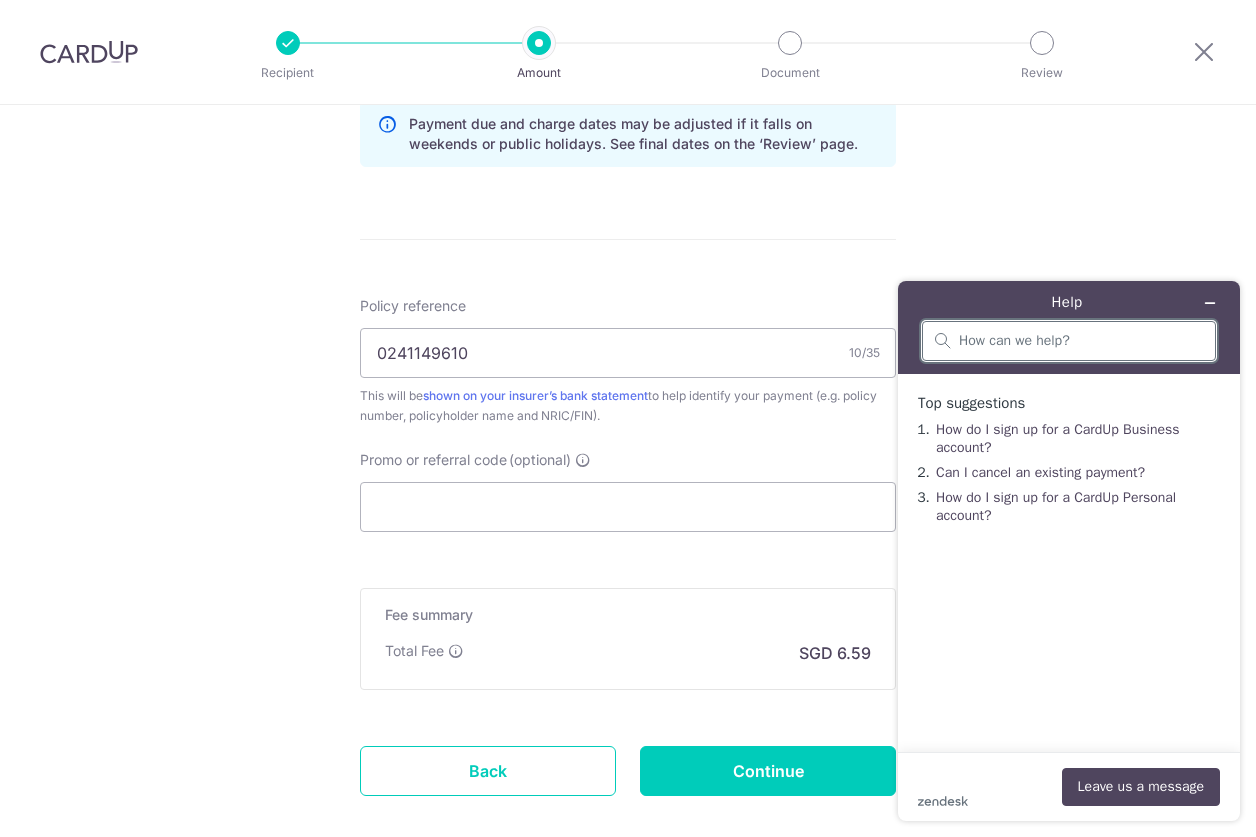 click at bounding box center [1081, 341] 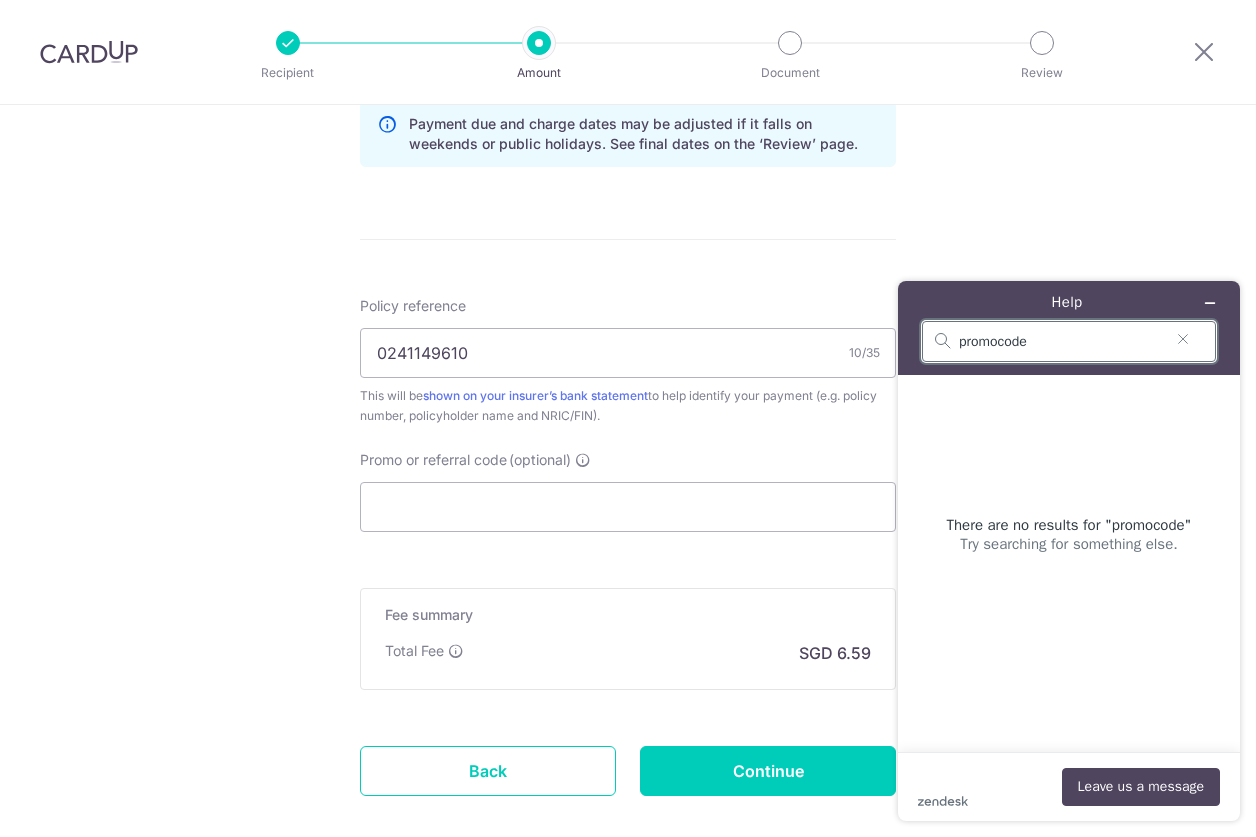 click on "promocode" at bounding box center (1061, 342) 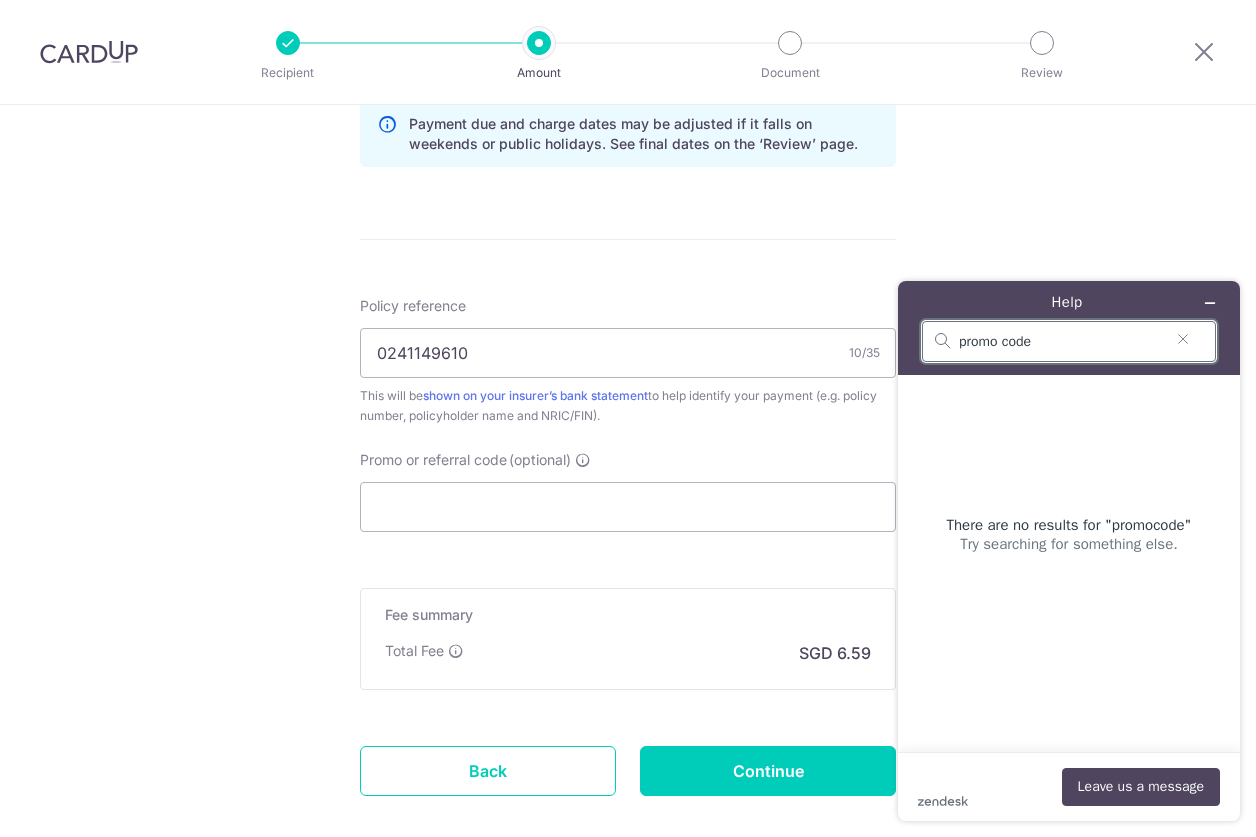 type on "promo code" 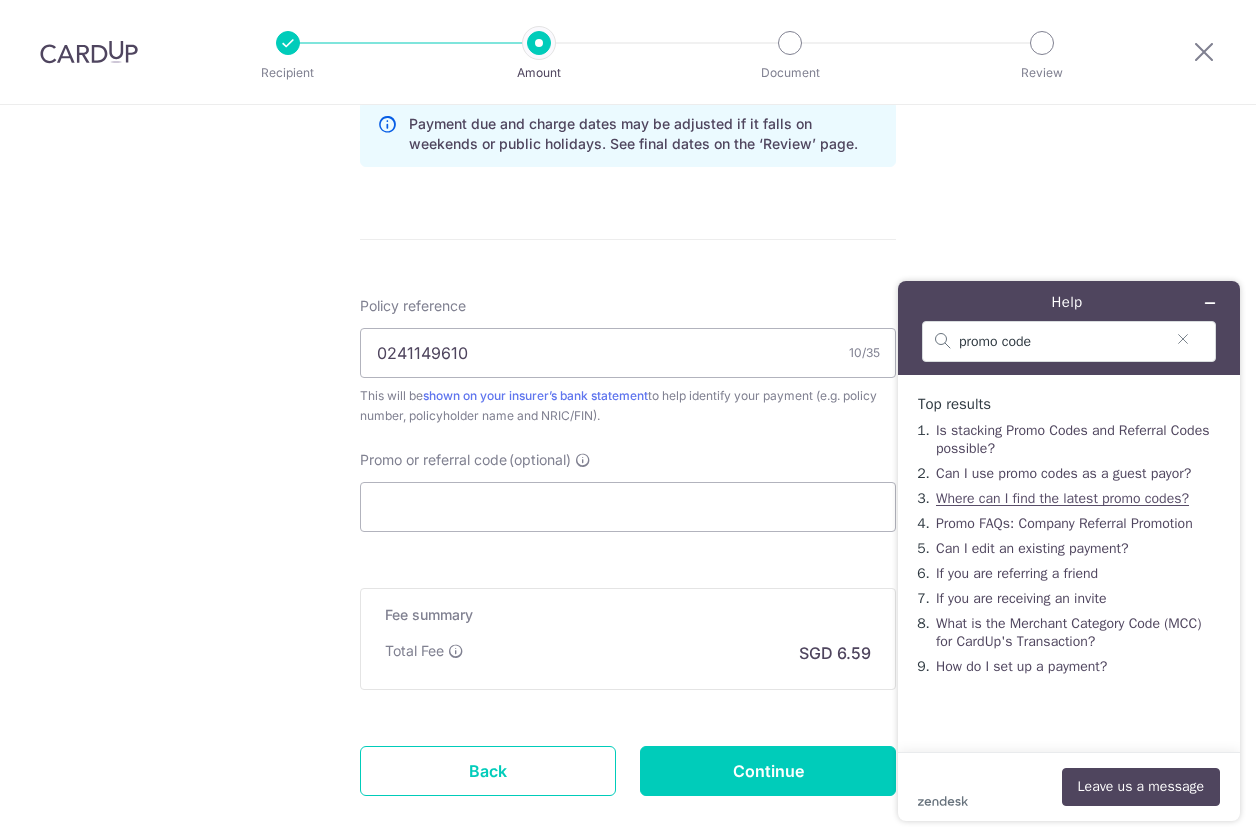 click on "Where can I find the latest promo codes?" at bounding box center (1062, 498) 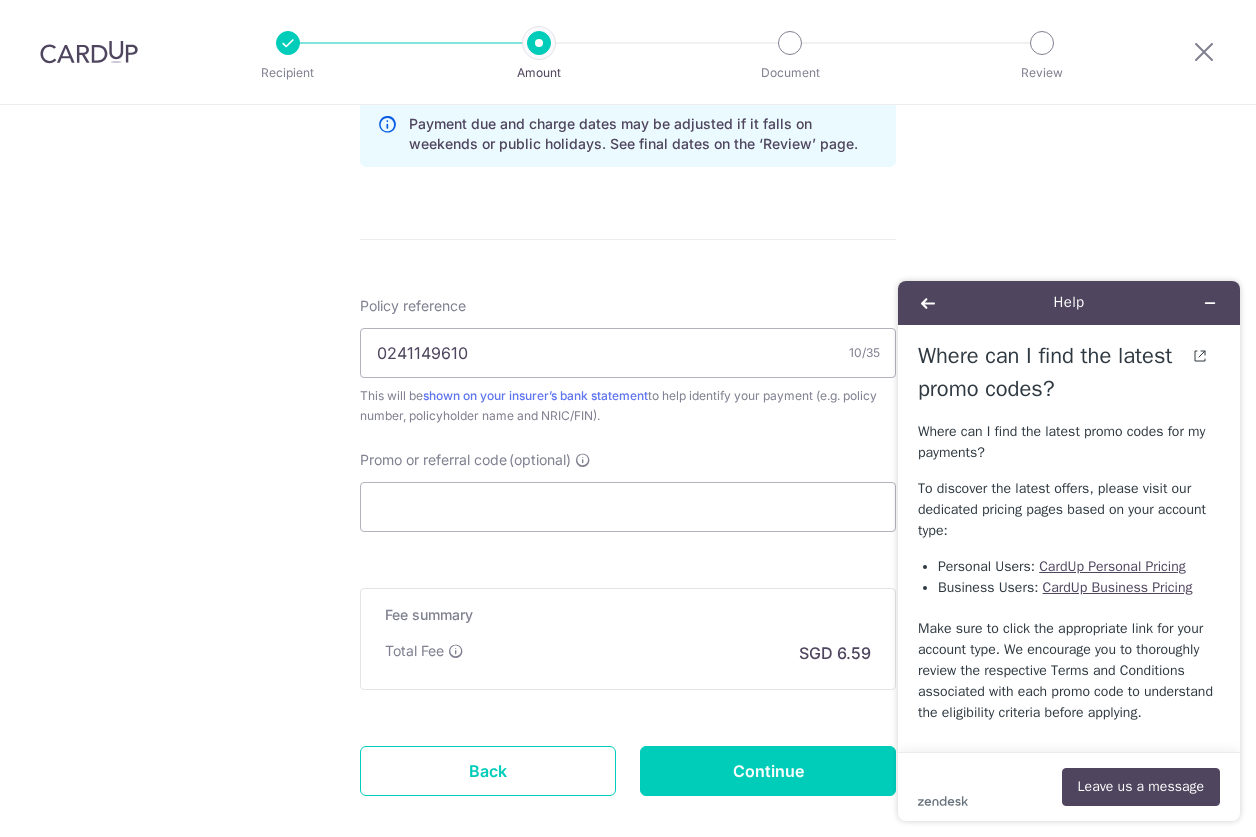 scroll, scrollTop: 4, scrollLeft: 0, axis: vertical 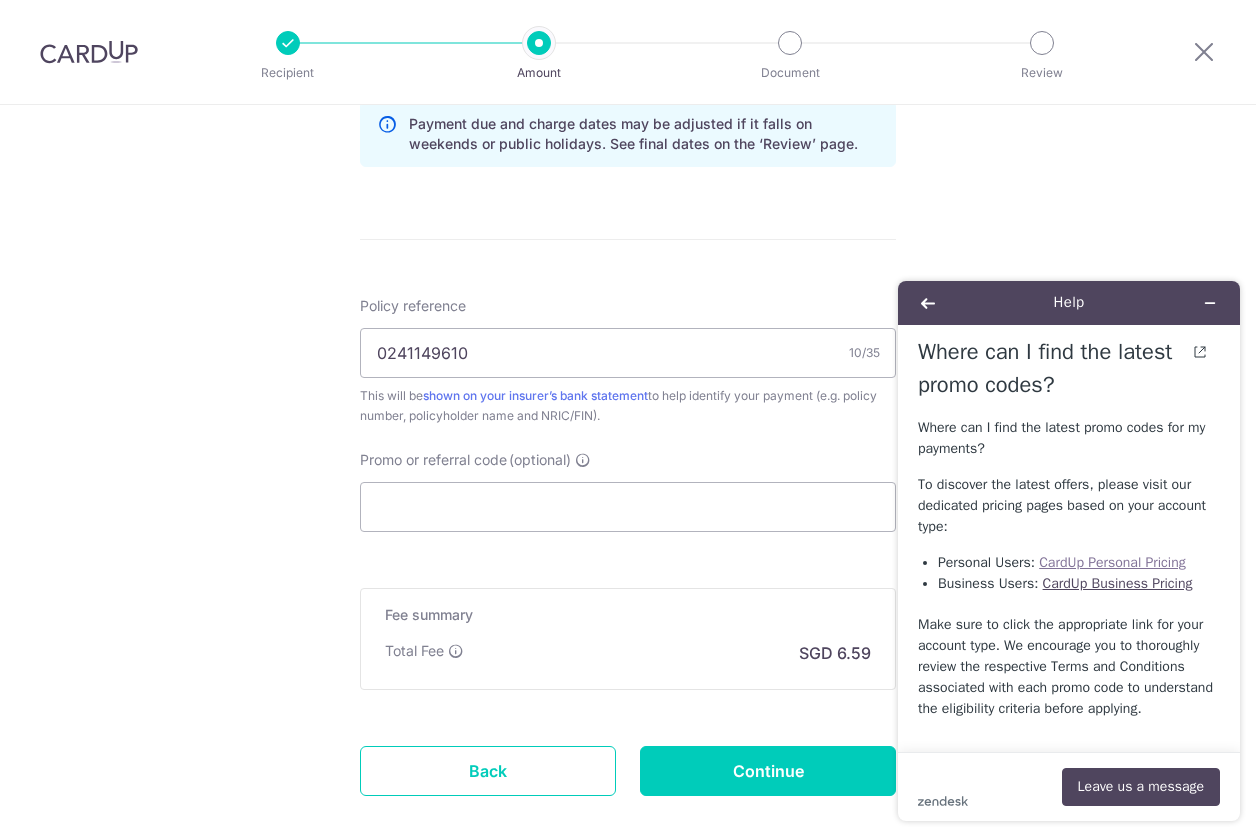 click on "CardUp Personal Pricing" at bounding box center (1112, 562) 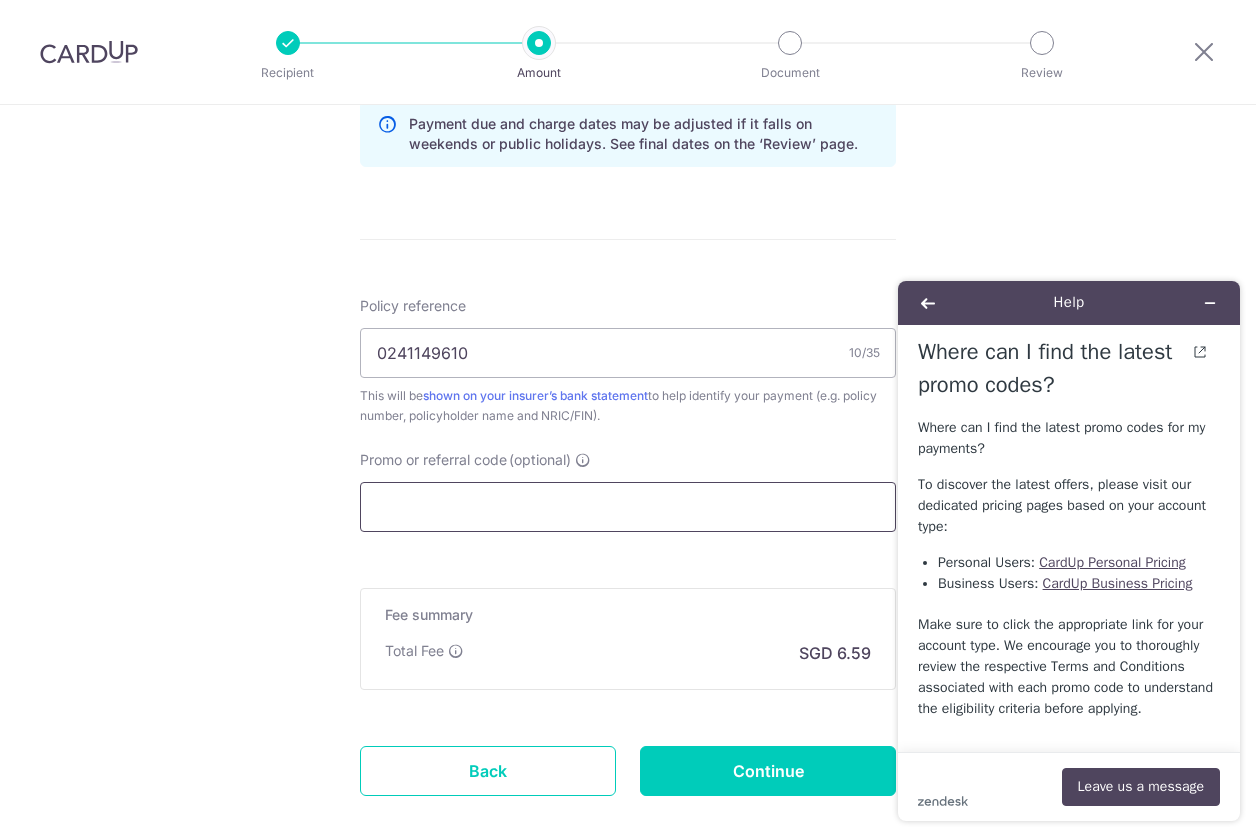 click on "Promo or referral code
(optional)" at bounding box center (628, 507) 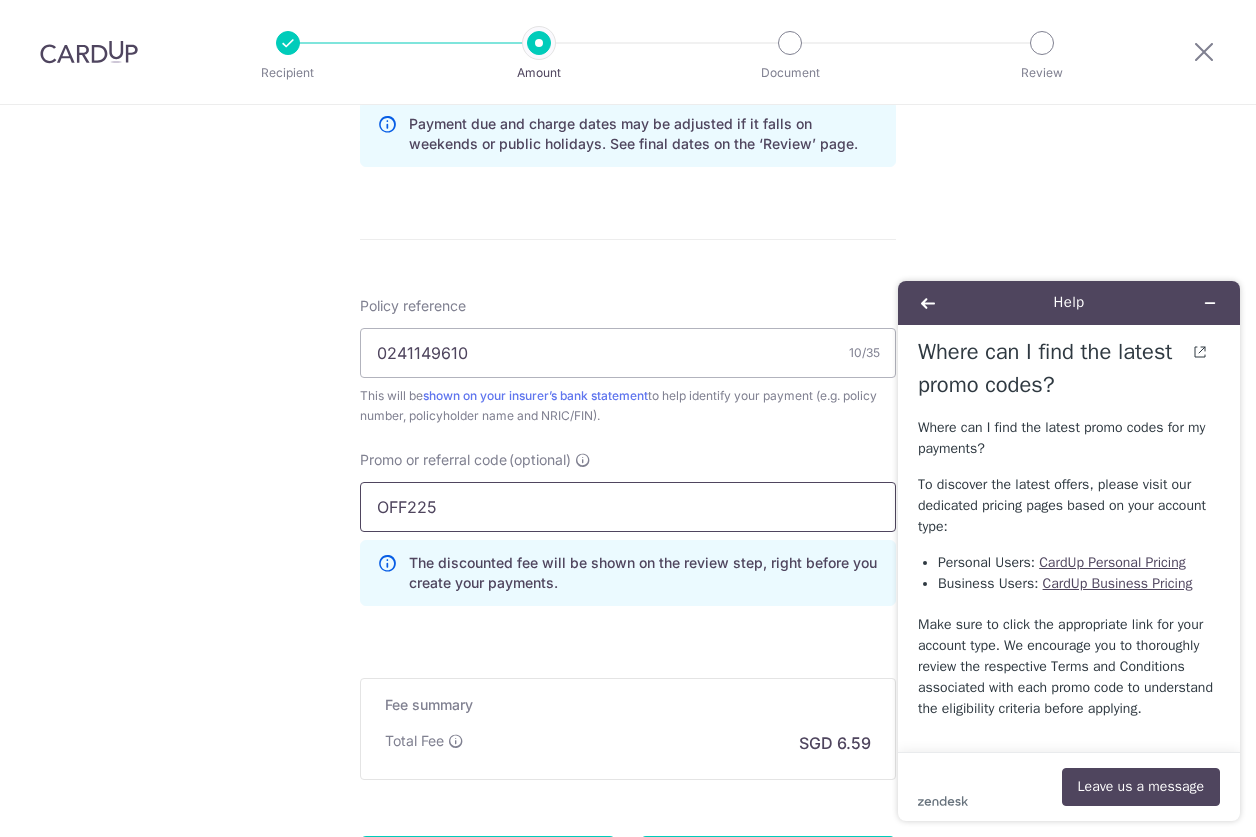type on "OFF225" 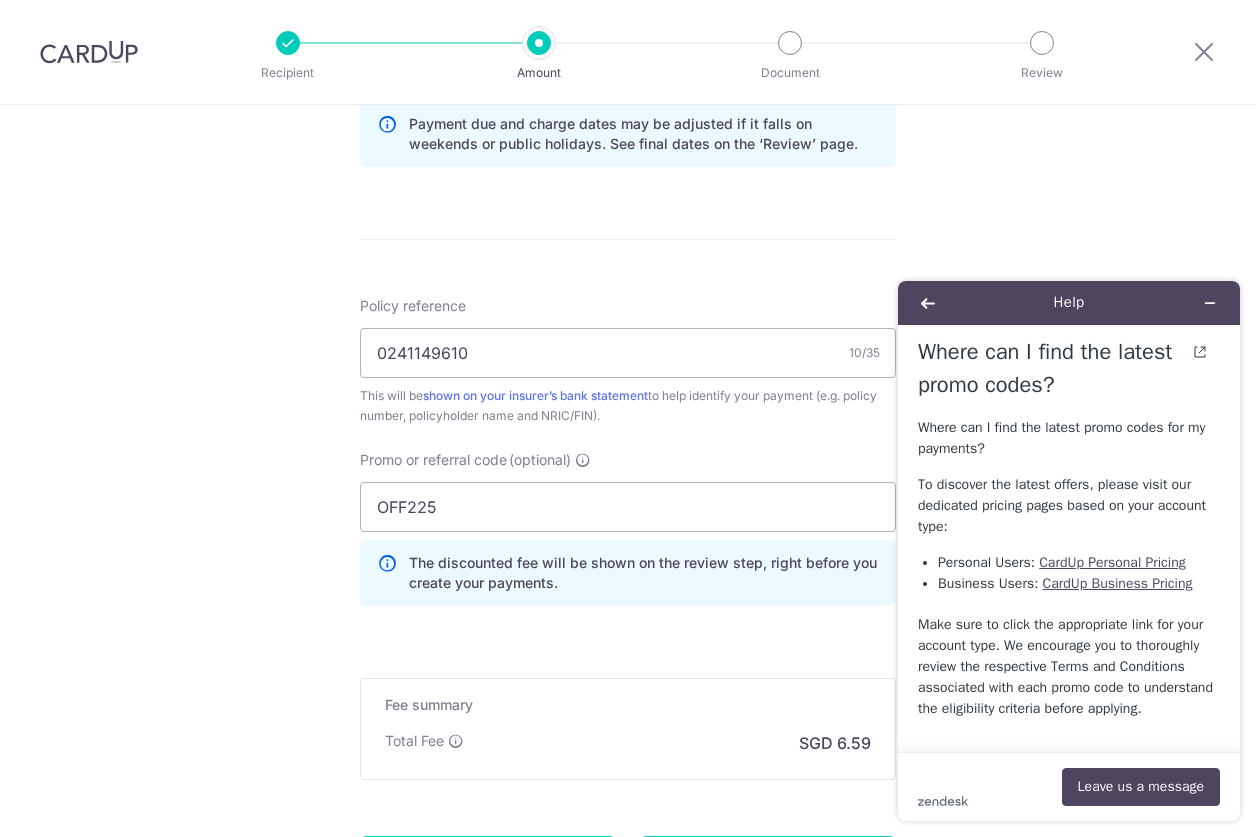click on "Tell us more about your payment
Enter payment amount
SGD
253.37
253.37
Select Card
**** 3162
Add credit card
Your Cards
**** 7043
**** 4008
**** 1480
**** 3162
**** 1002
**** 3008
**** 0563
Secure 256-bit SSL" at bounding box center (628, 45) 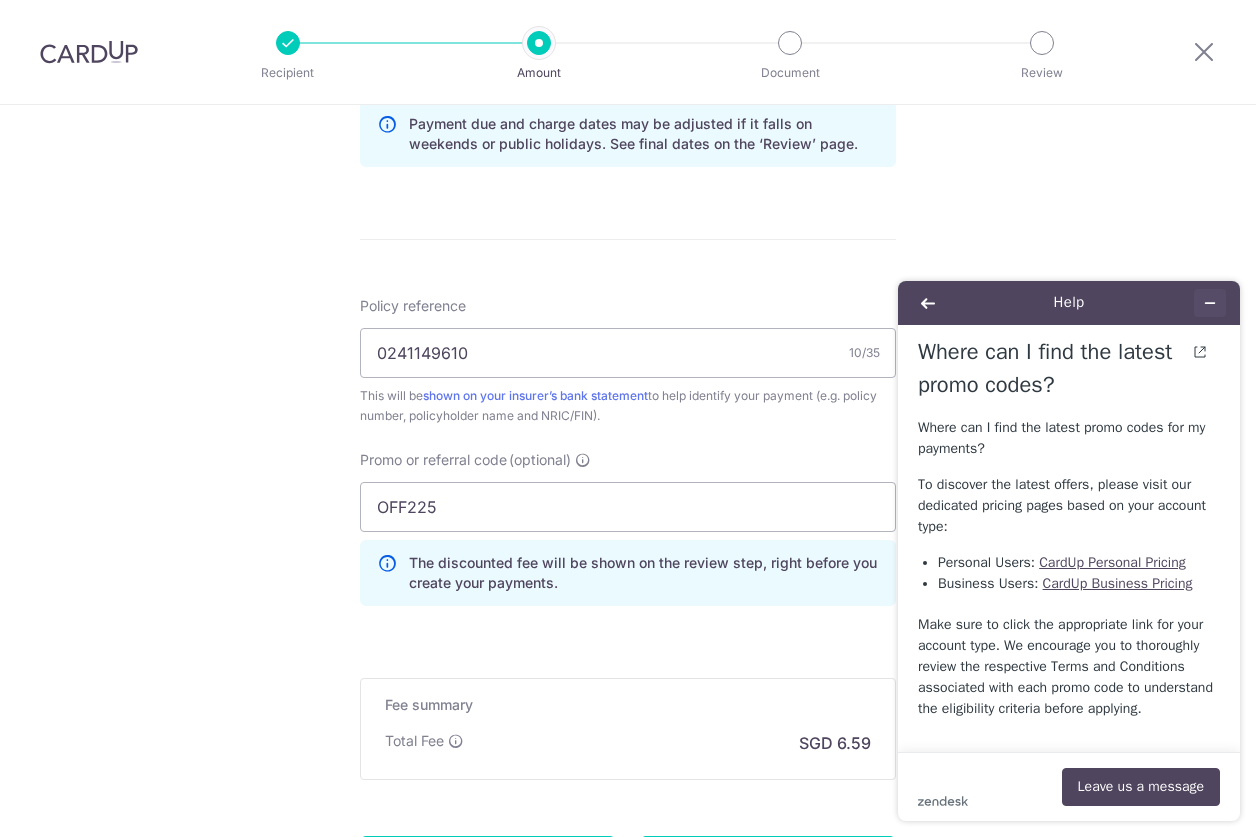 click 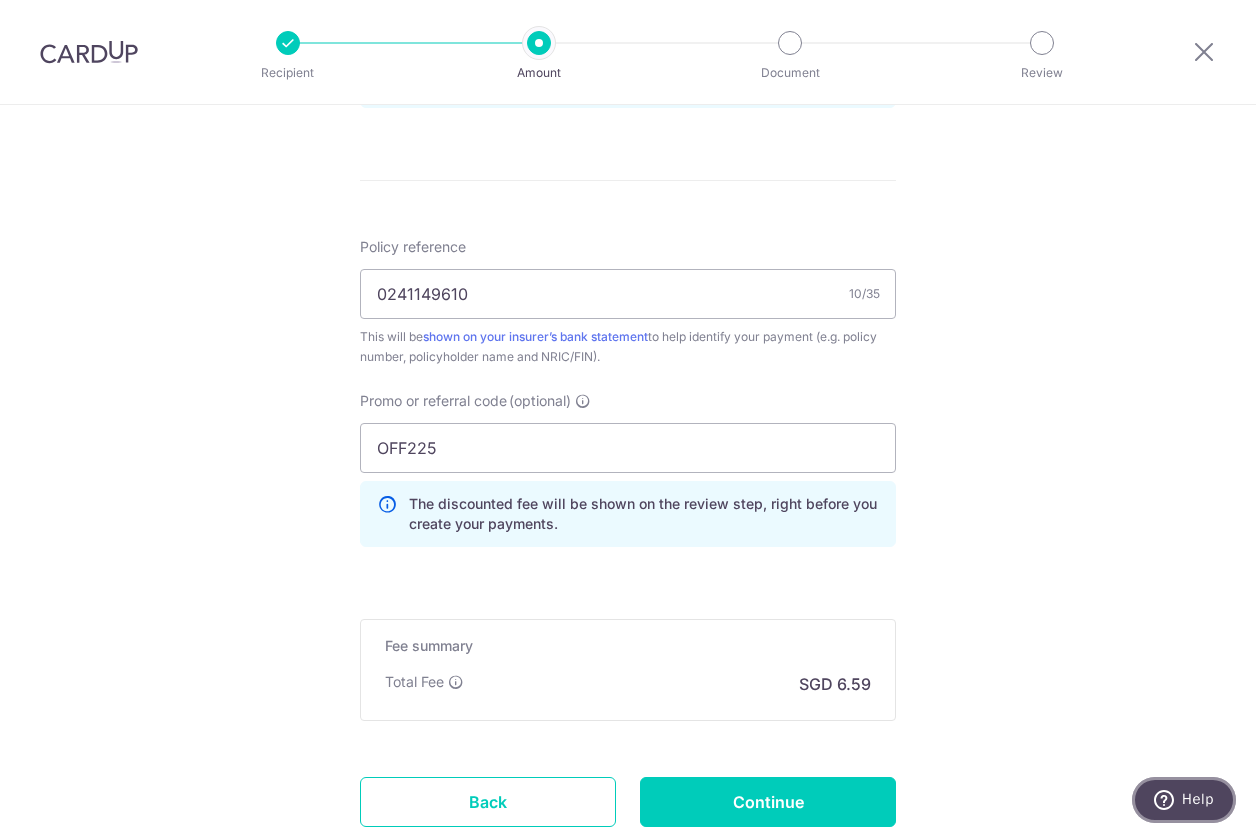 scroll, scrollTop: 1249, scrollLeft: 0, axis: vertical 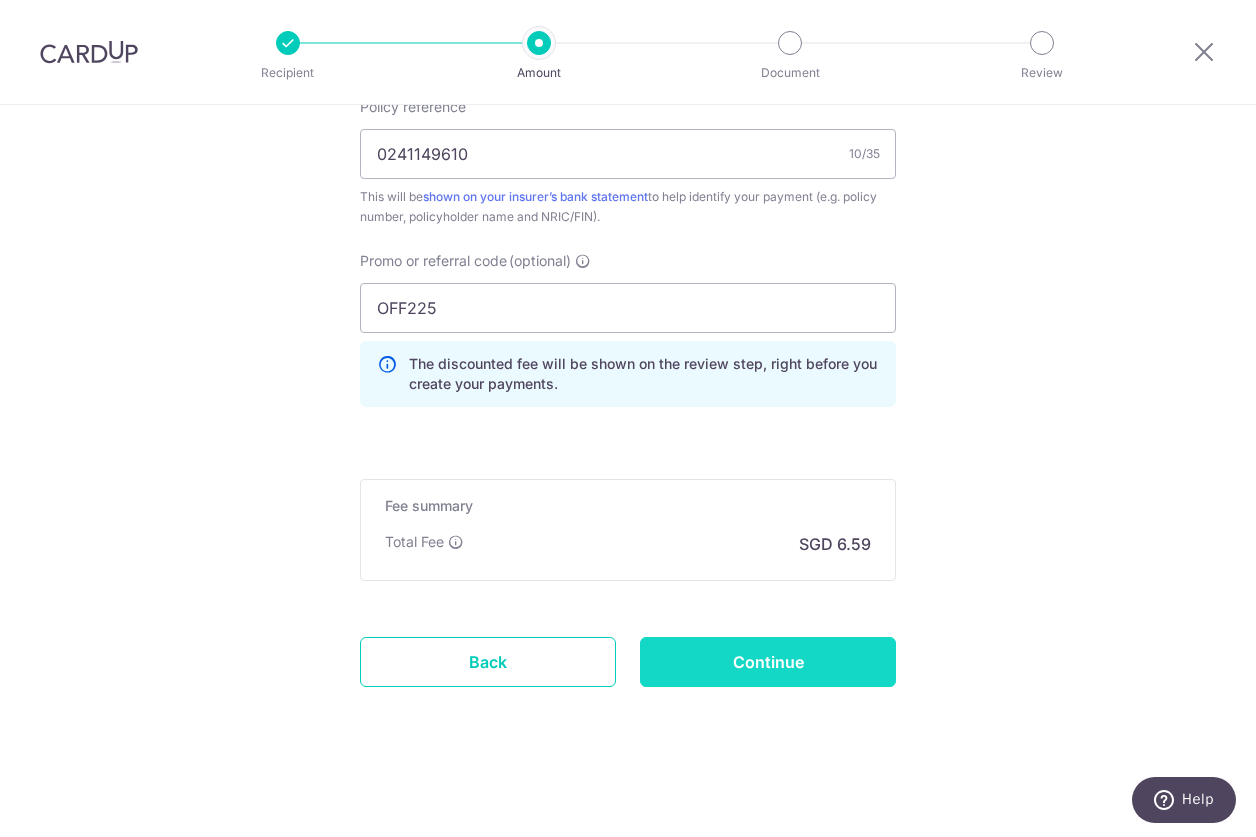 click on "Continue" at bounding box center [768, 662] 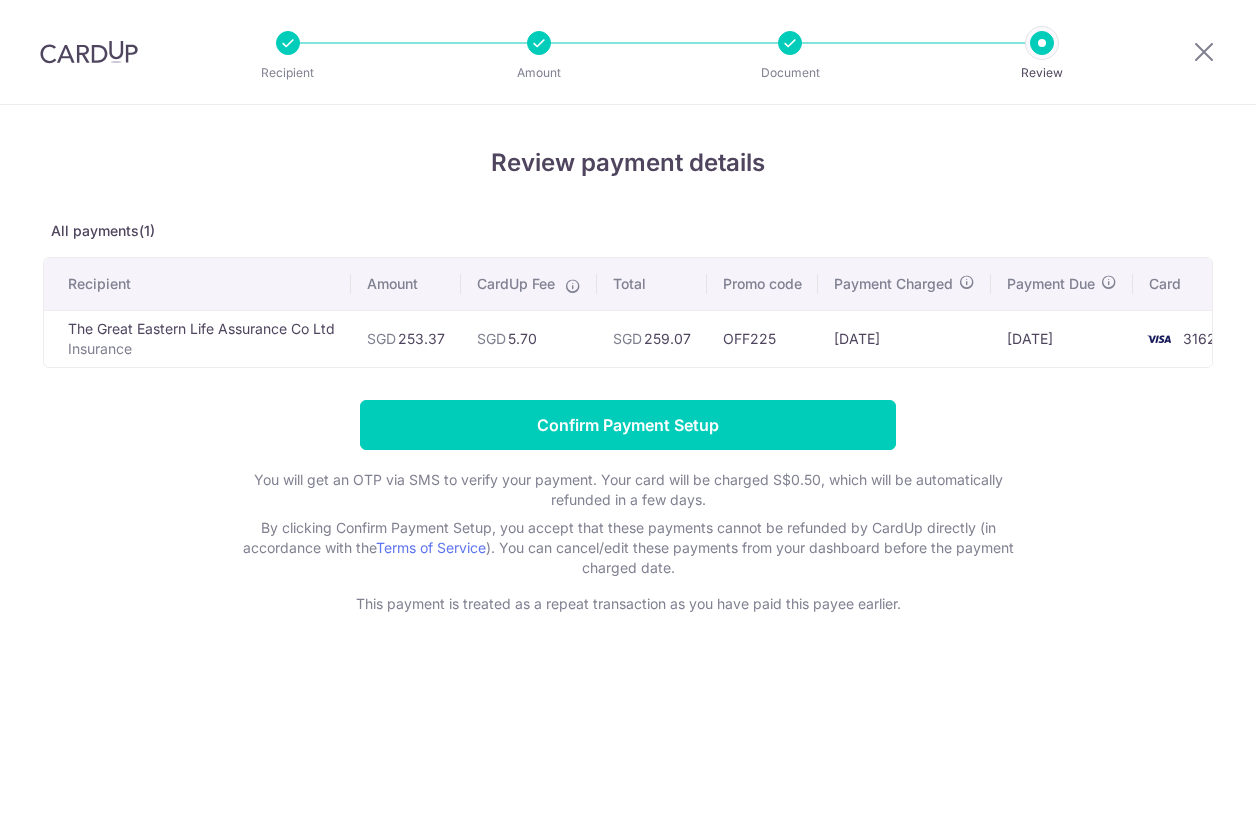 scroll, scrollTop: 0, scrollLeft: 0, axis: both 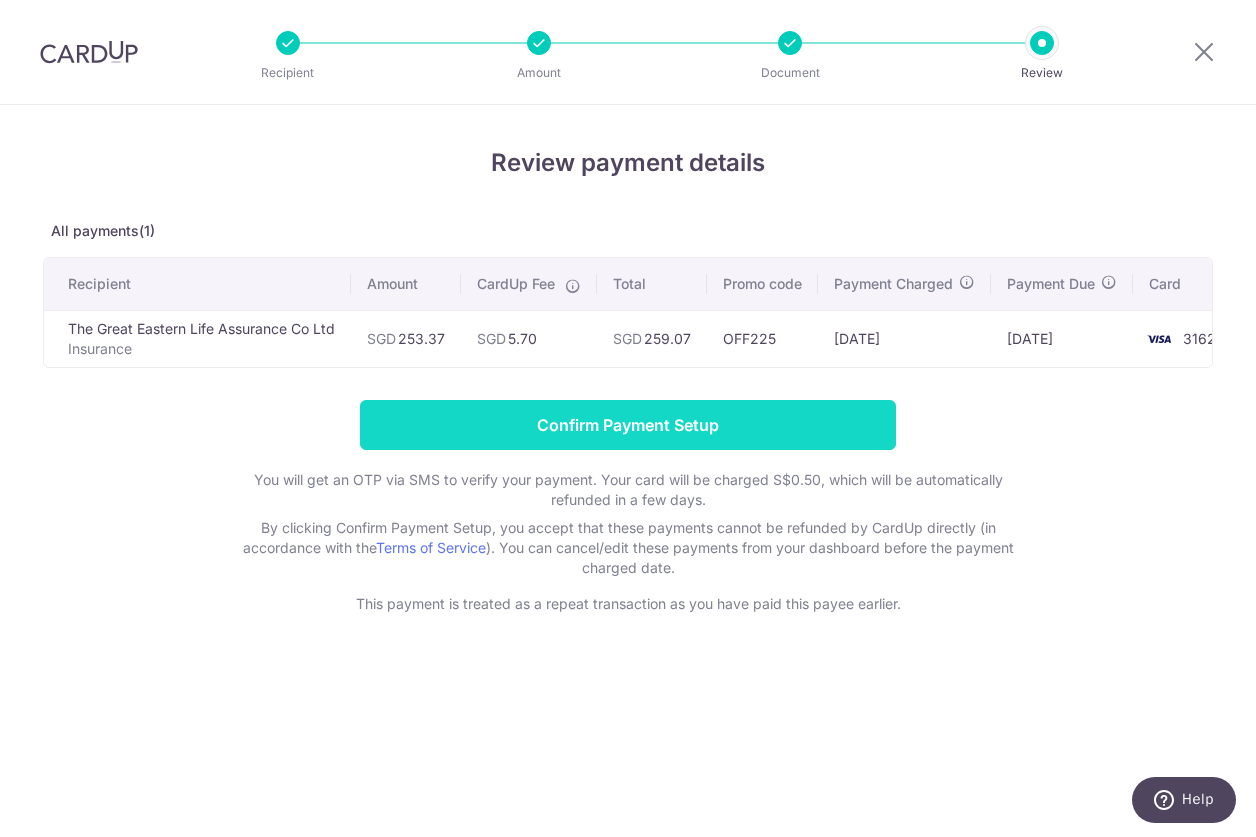 click on "Confirm Payment Setup" at bounding box center (628, 425) 